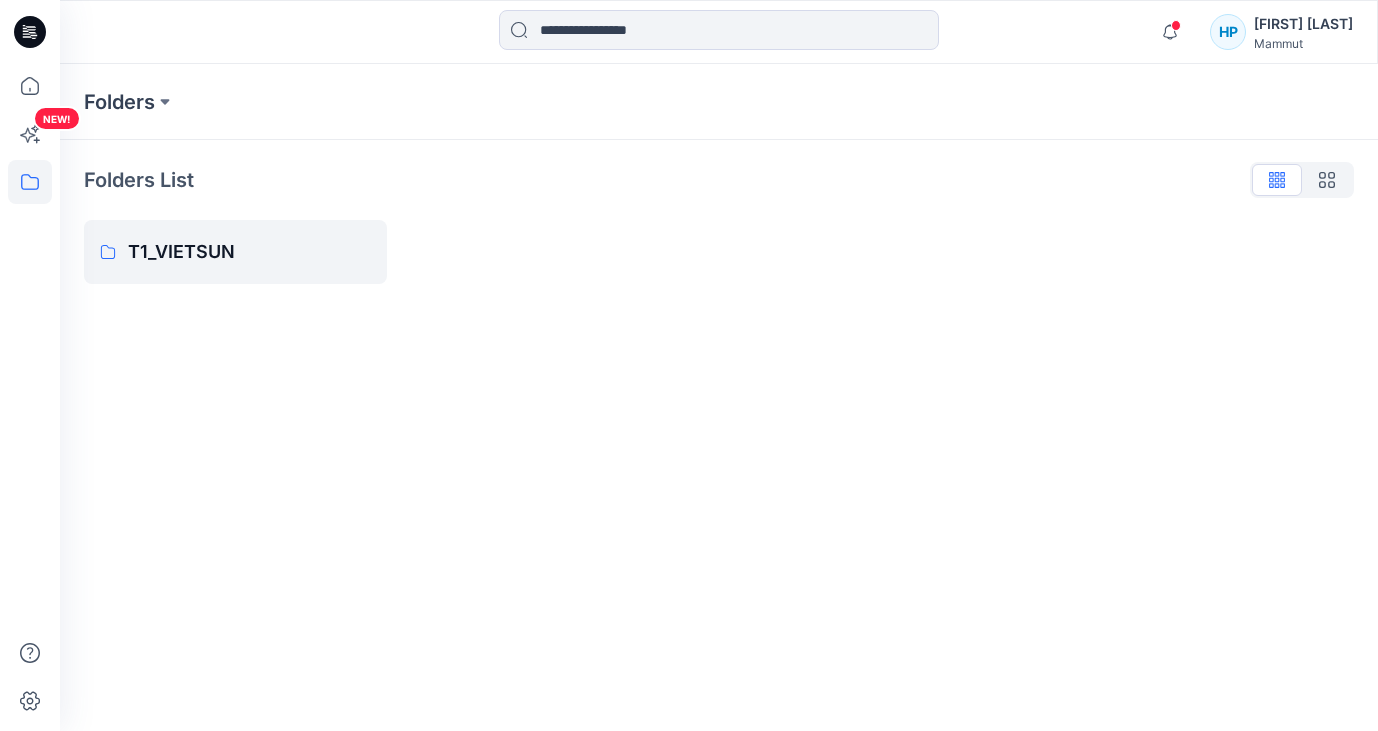 scroll, scrollTop: 0, scrollLeft: 0, axis: both 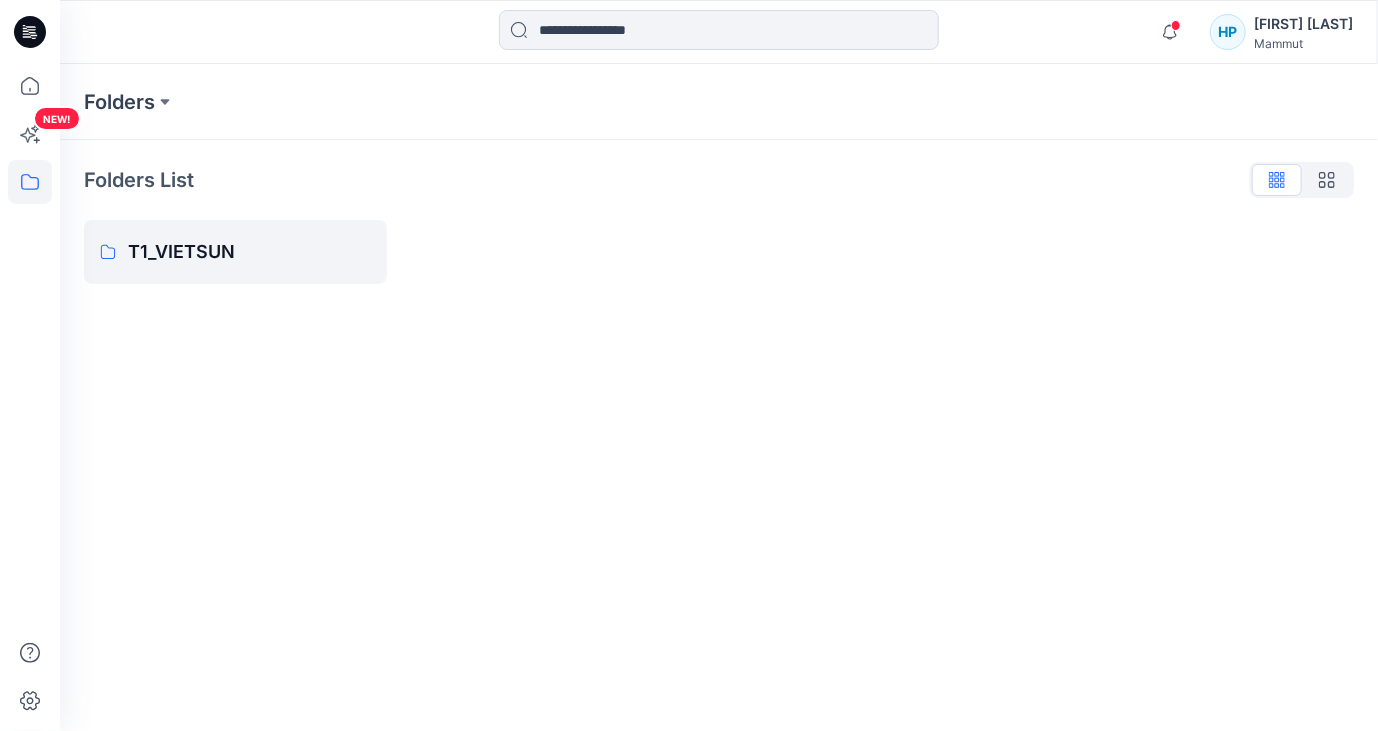 click on "T1_VIETSUN" at bounding box center [249, 252] 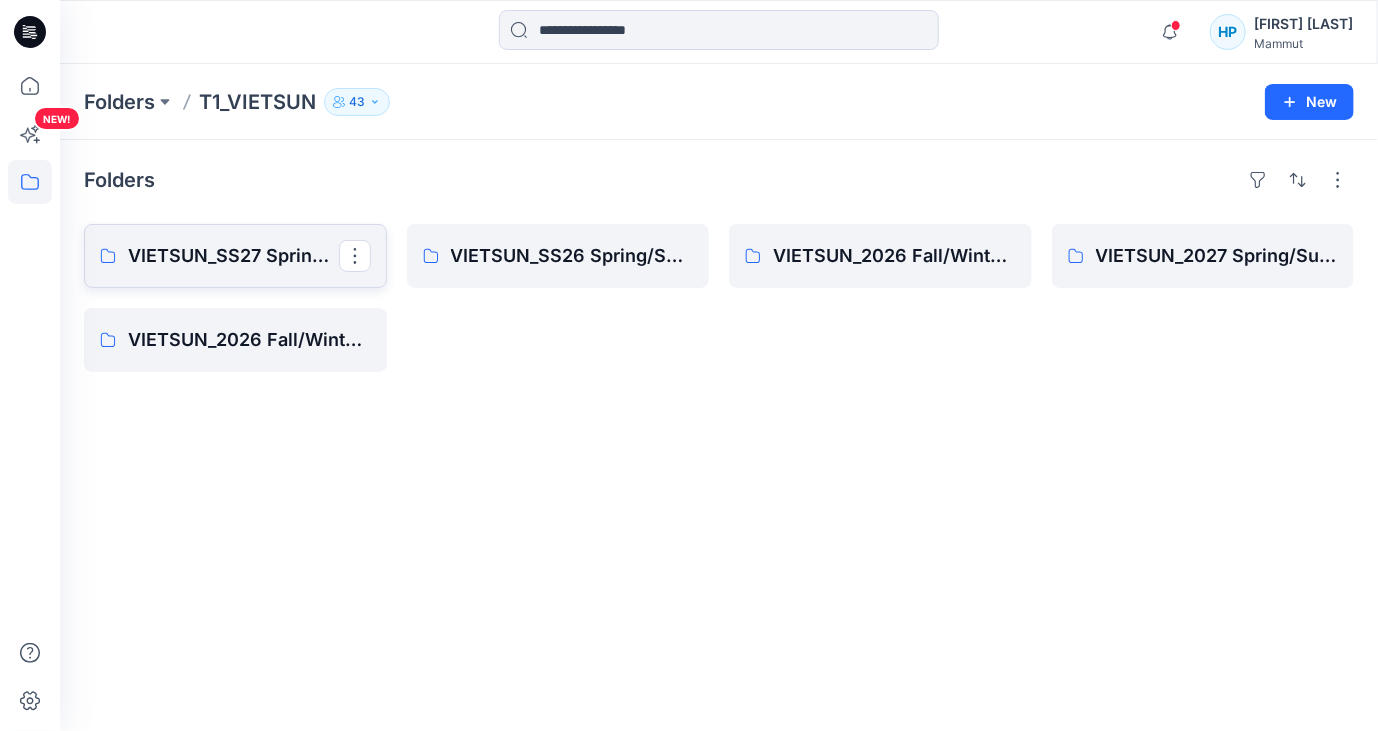 click on "VIETSUN_SS27 Spring/Summer CHINA" at bounding box center [233, 256] 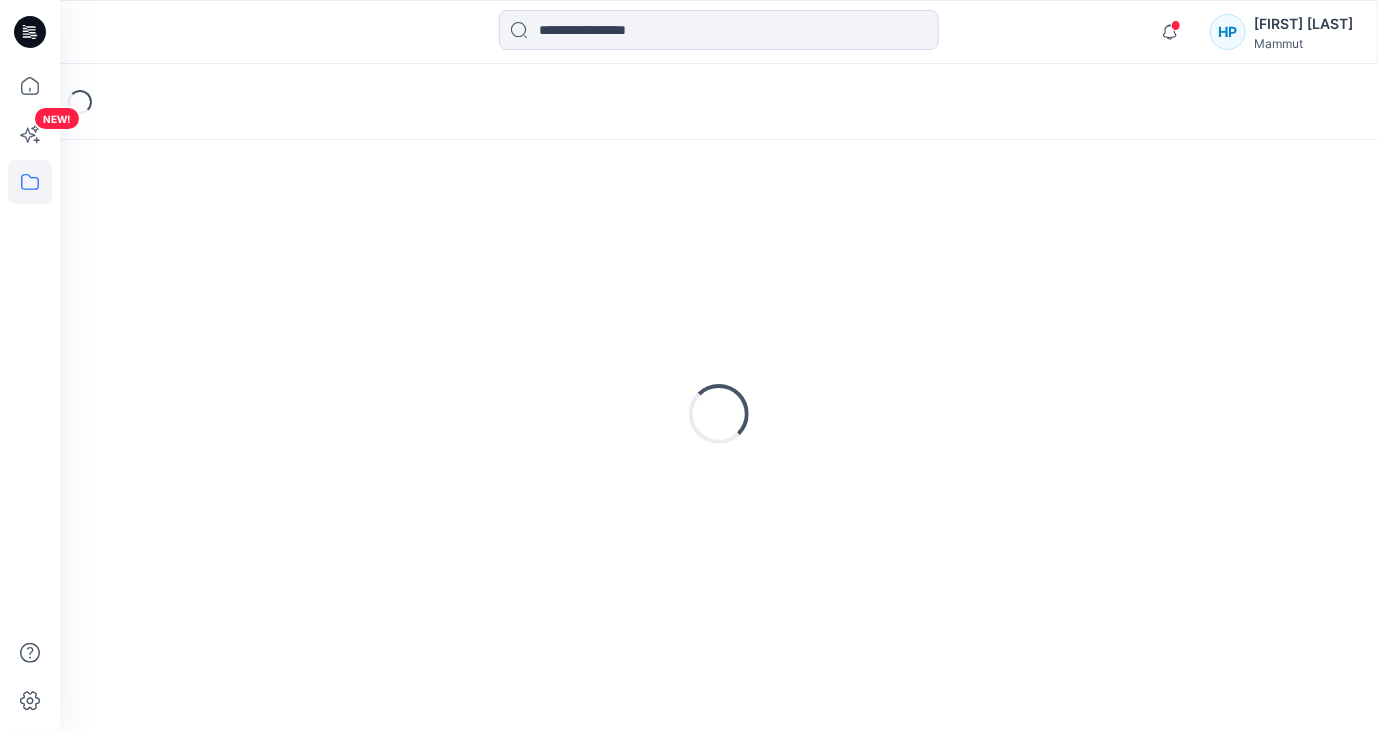 click on "Loading..." at bounding box center [719, 414] 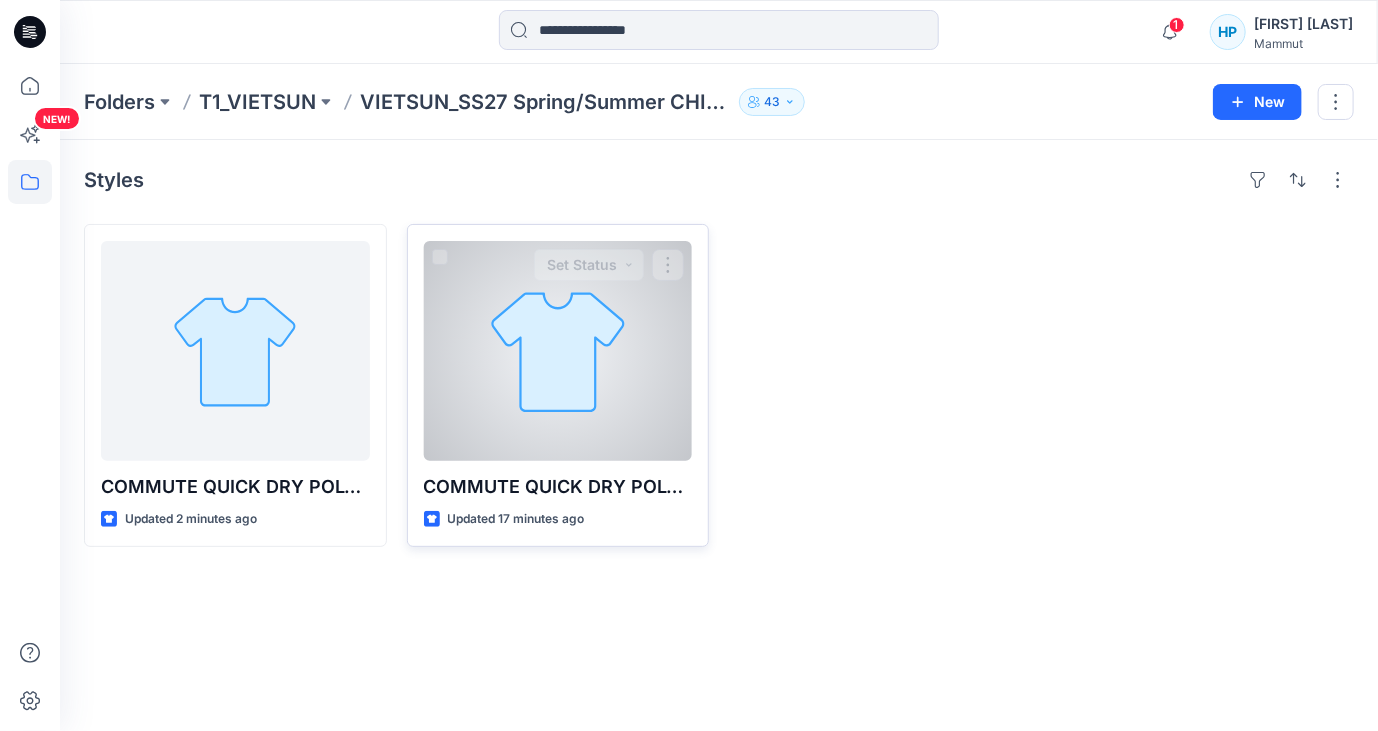 click at bounding box center [558, 351] 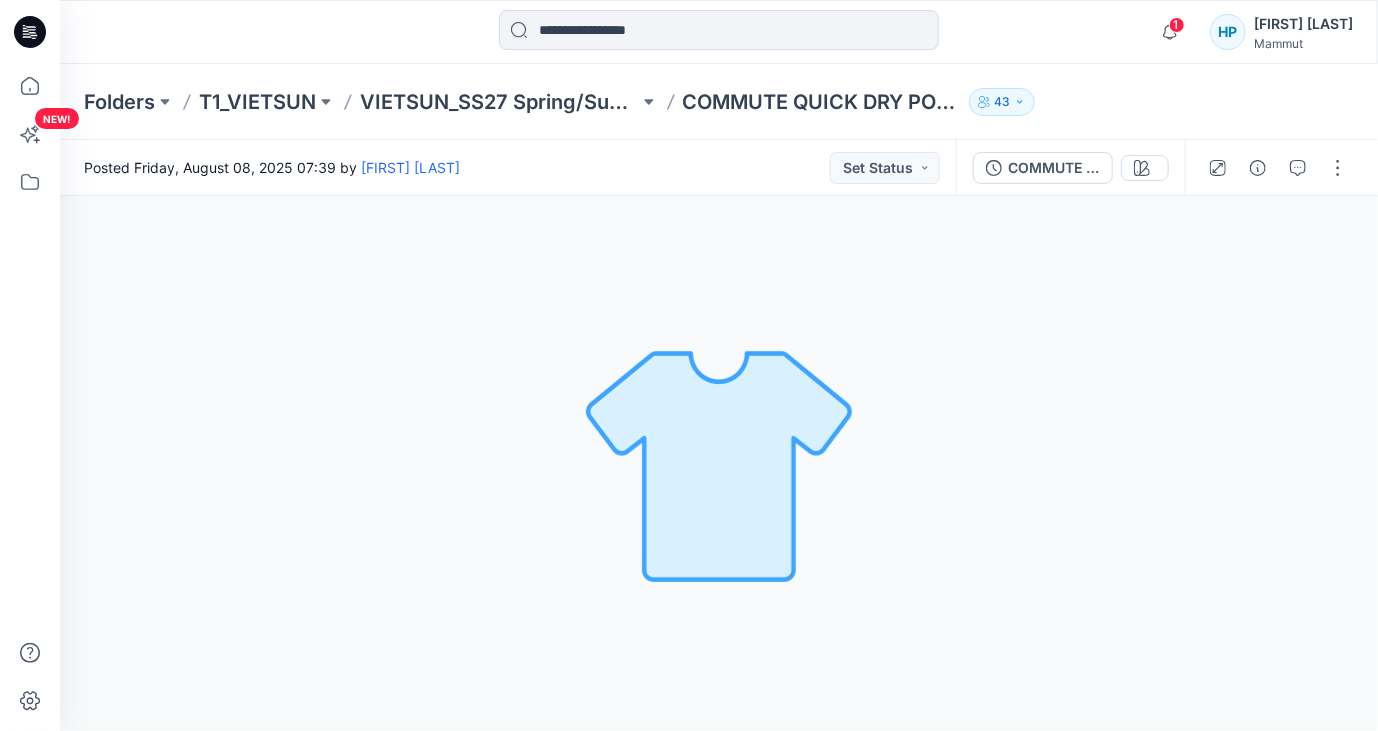 click on "Loading... Material Properties Loading..." at bounding box center [719, 463] 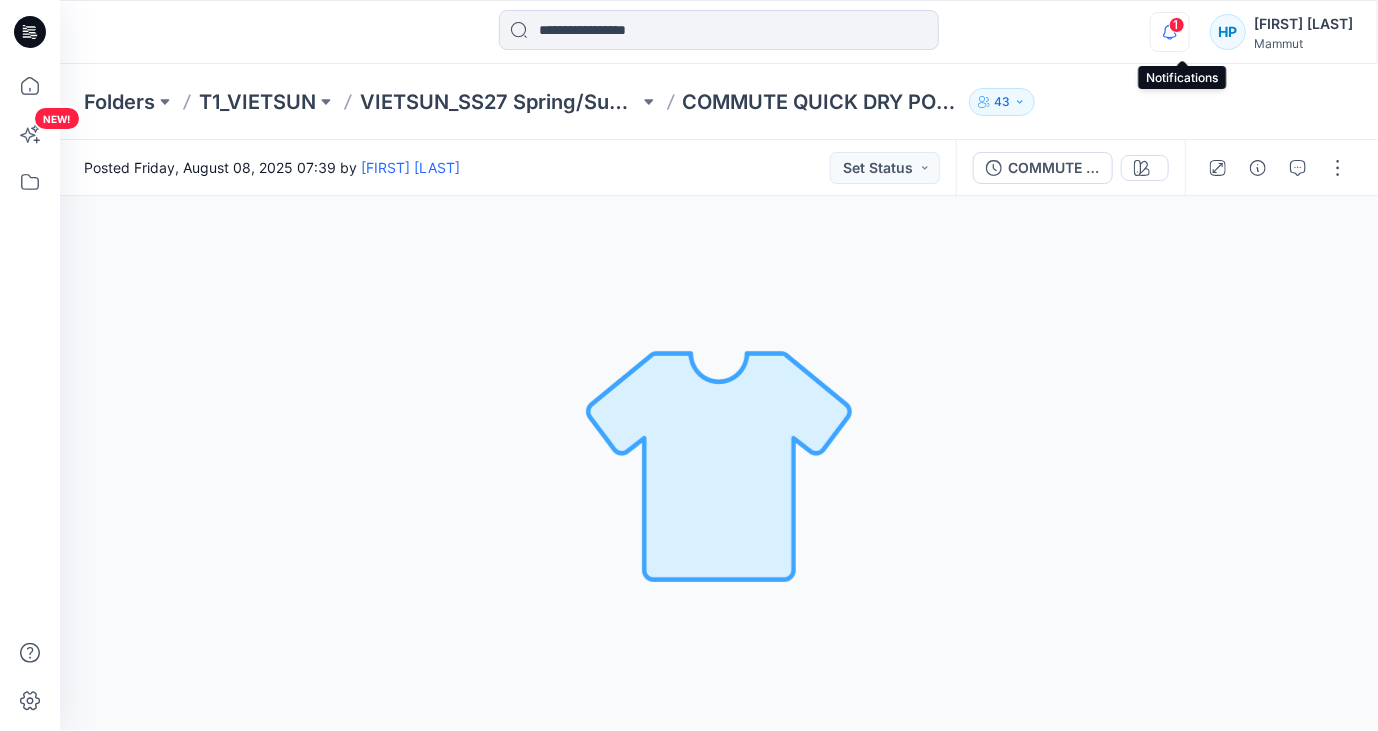 click 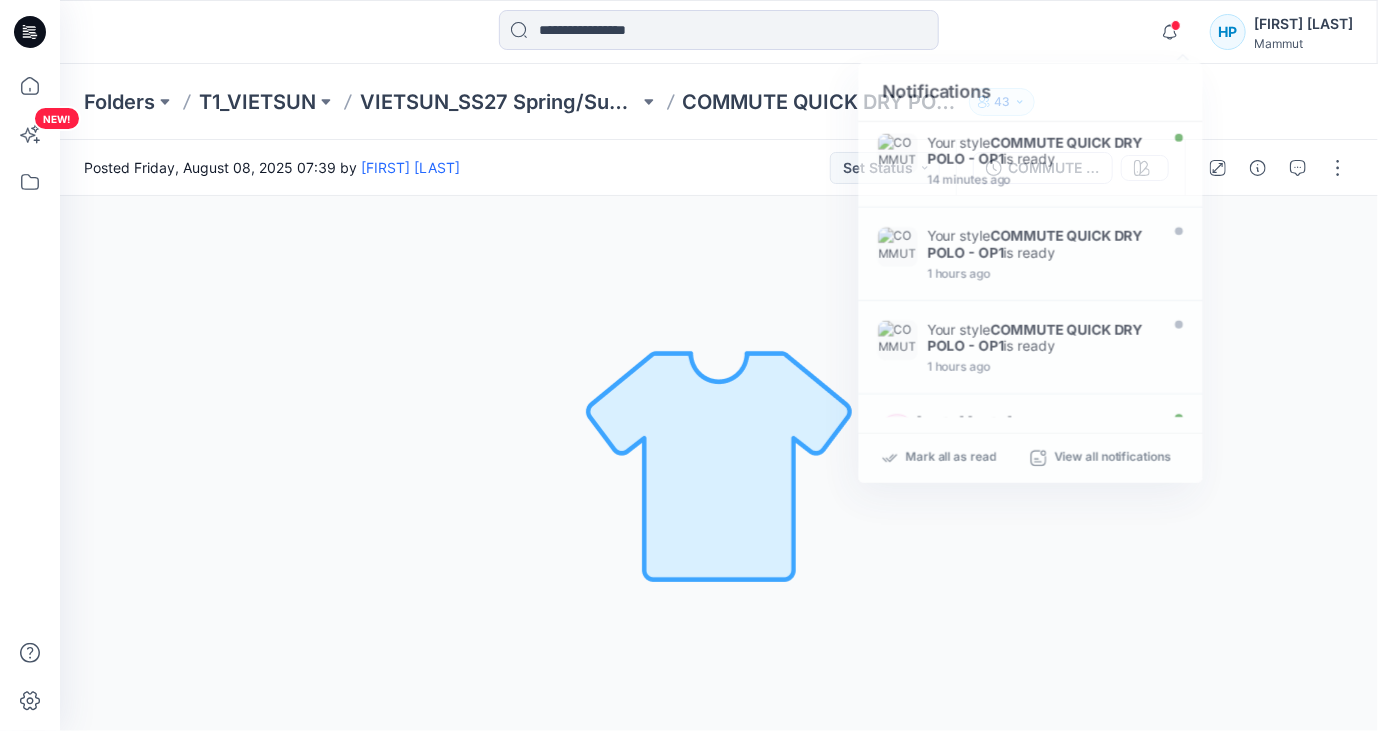click at bounding box center (1314, 464) 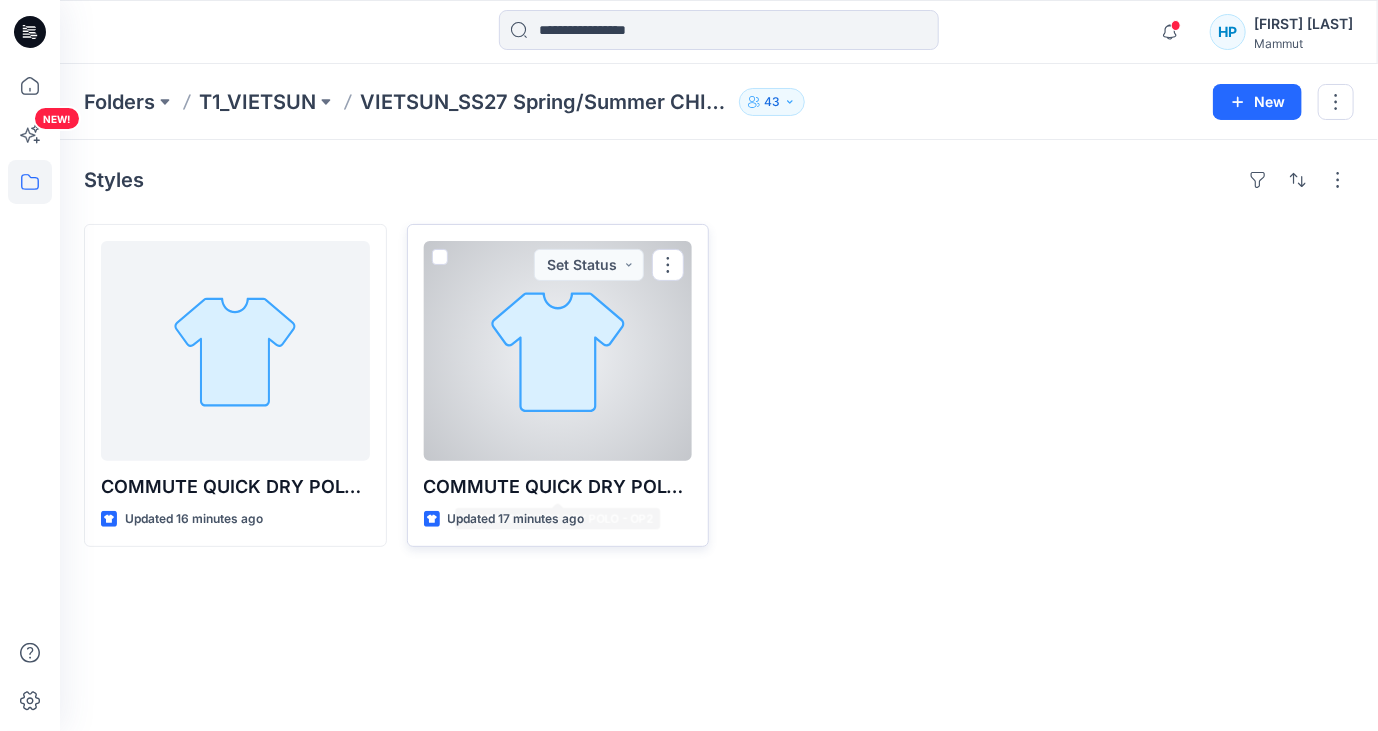 click on "COMMUTE QUICK DRY POLO - OP2 Updated 17 minutes ago Set Status" at bounding box center (558, 385) 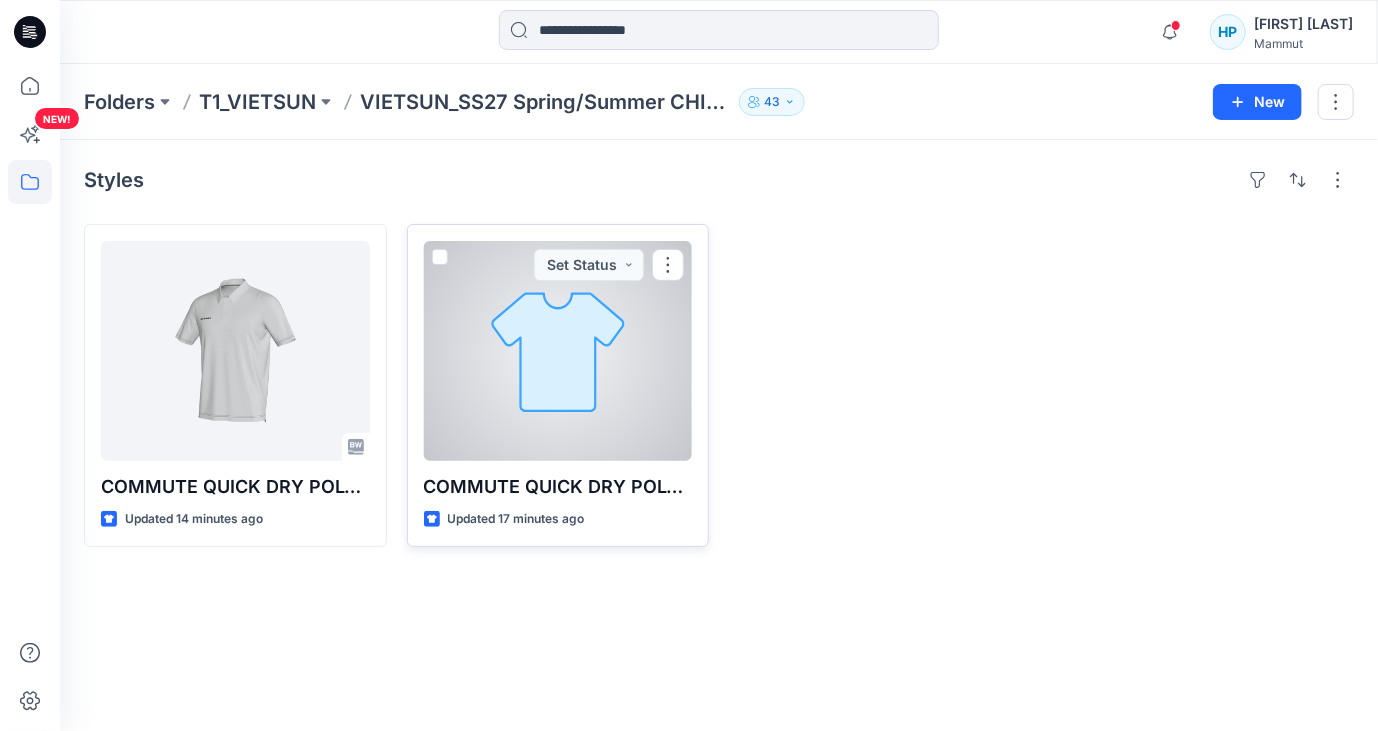 click at bounding box center (558, 351) 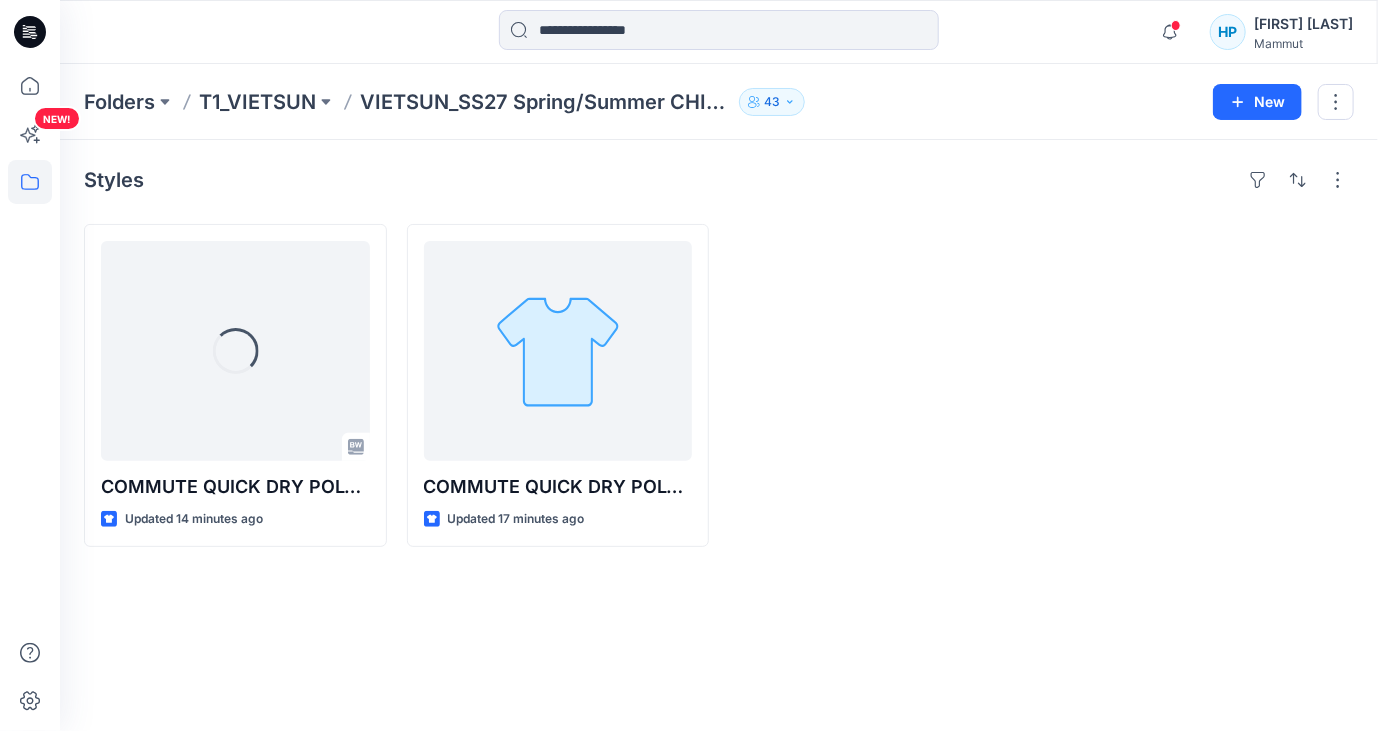 click on "Styles Loading... COMMUTE QUICK DRY POLO - OP1 Updated 14 minutes ago COMMUTE QUICK DRY POLO - OP2 Updated 17 minutes ago" at bounding box center [719, 435] 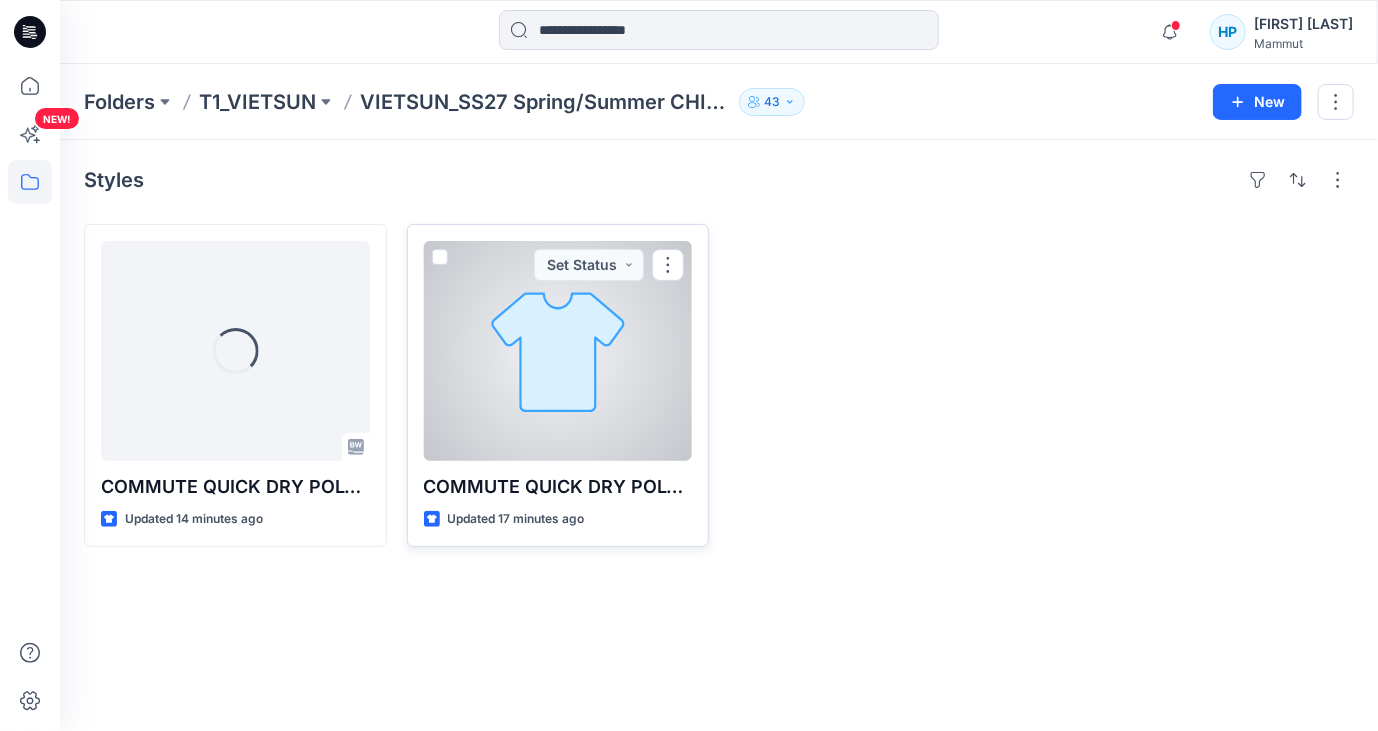 click at bounding box center (558, 351) 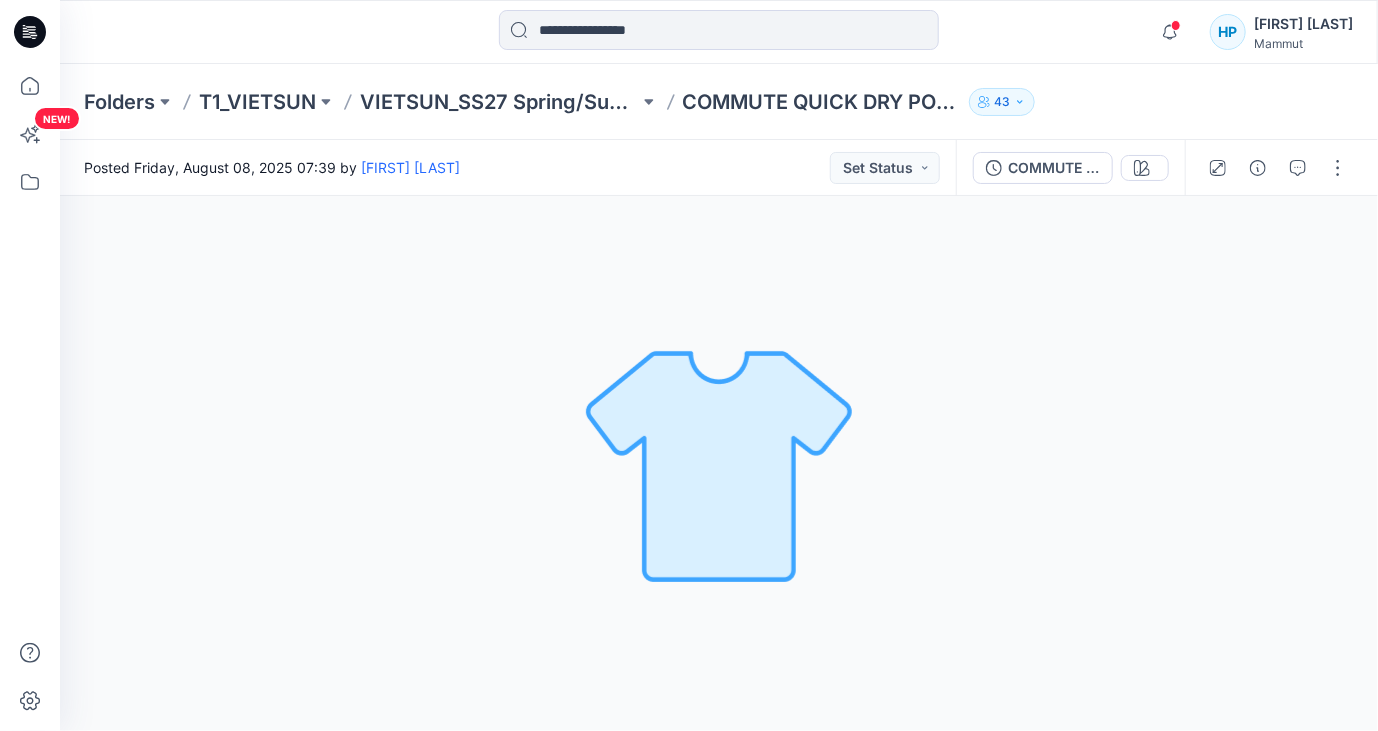 click on "Loading... Material Properties Loading..." at bounding box center (719, 463) 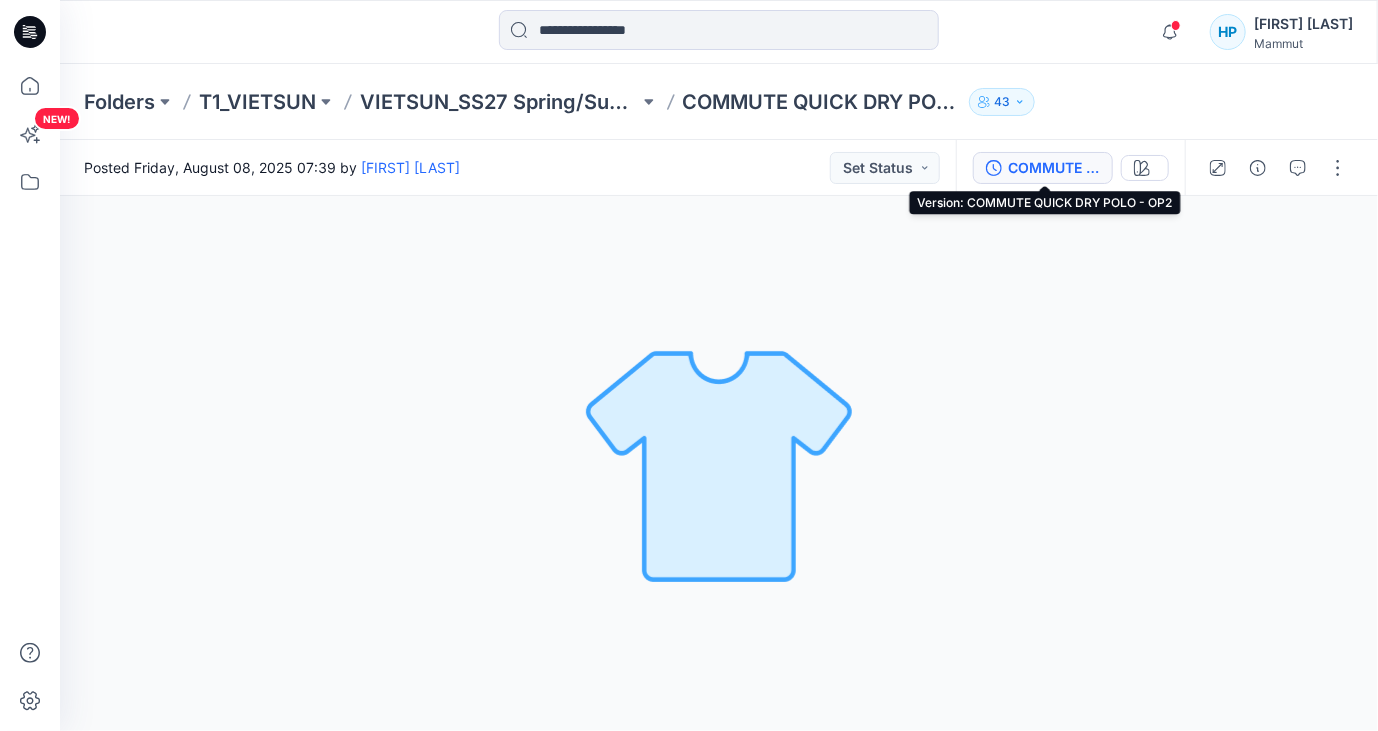 click on "COMMUTE QUICK DRY POLO - OP2" at bounding box center (1054, 168) 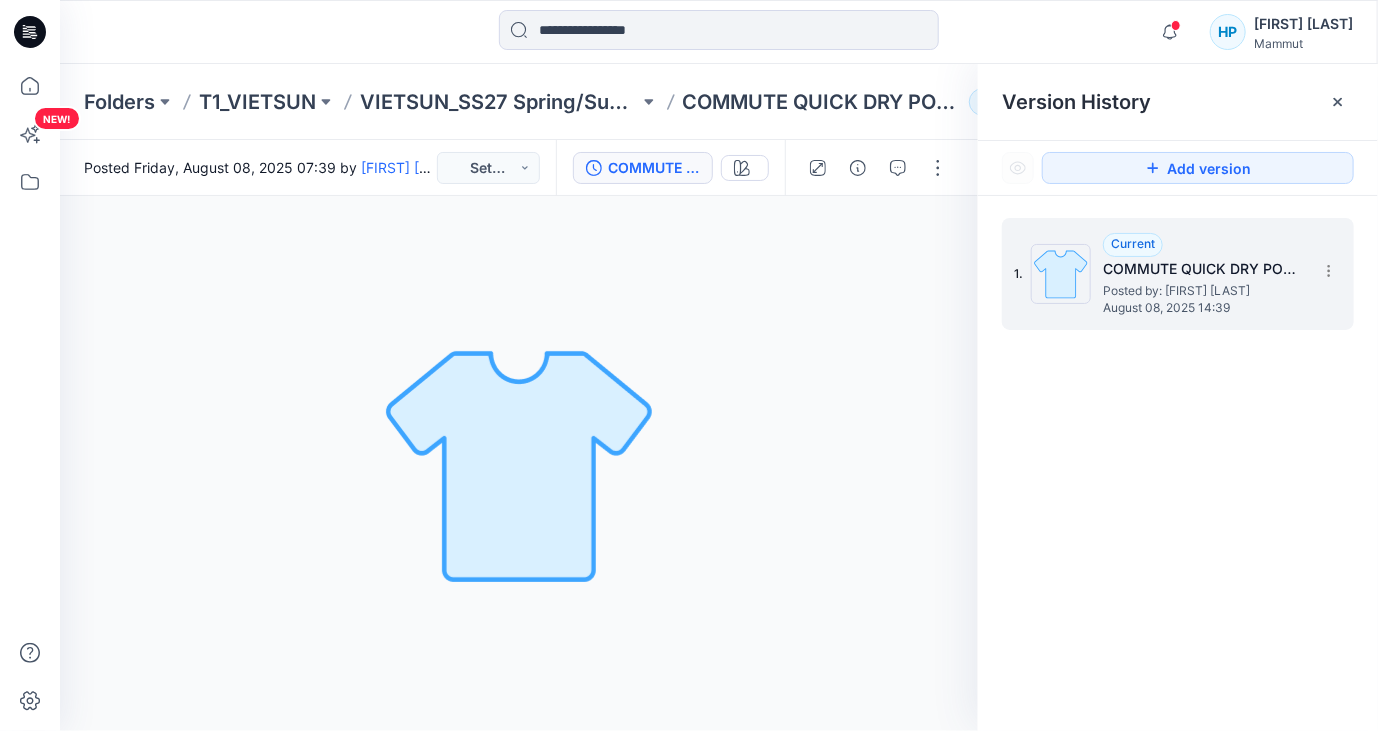 click on "Posted by: Hieu Phuong" at bounding box center [1203, 291] 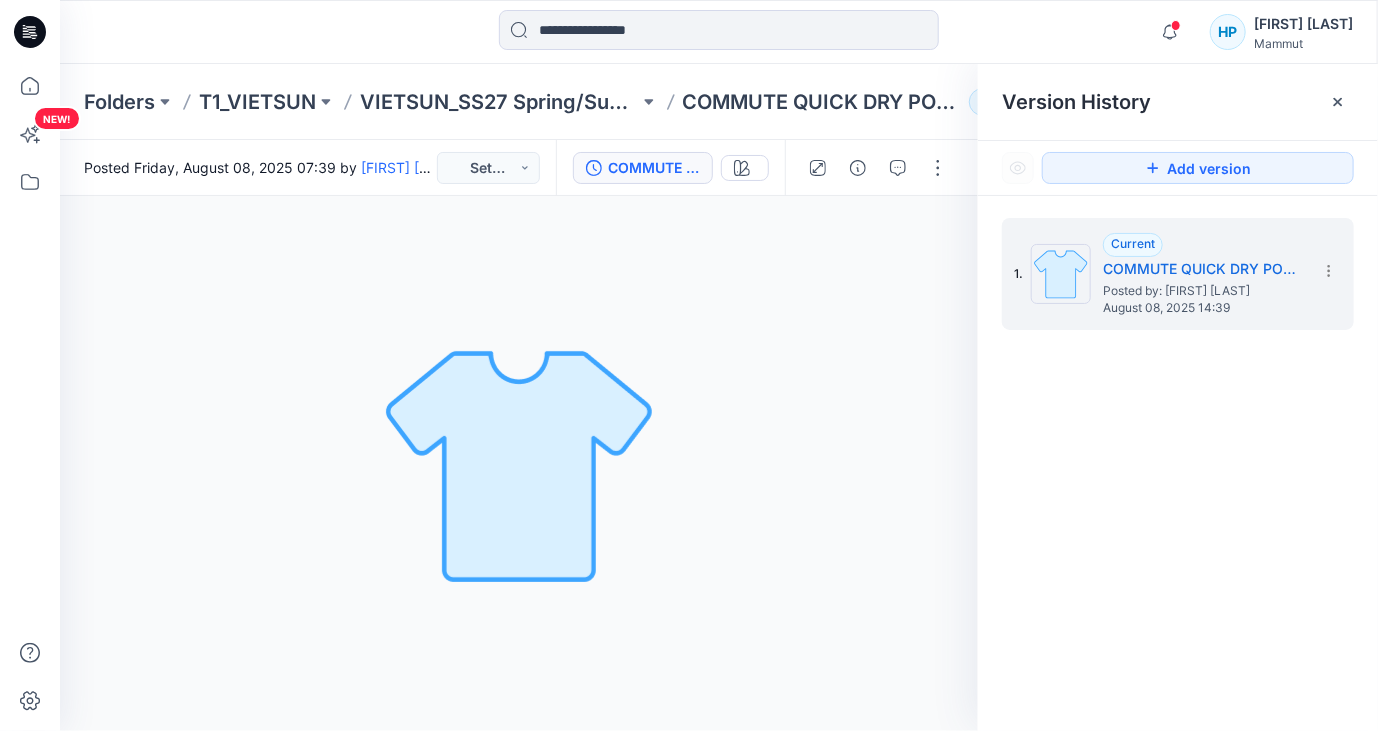 click on "Loading... Material Properties Loading..." at bounding box center [519, 463] 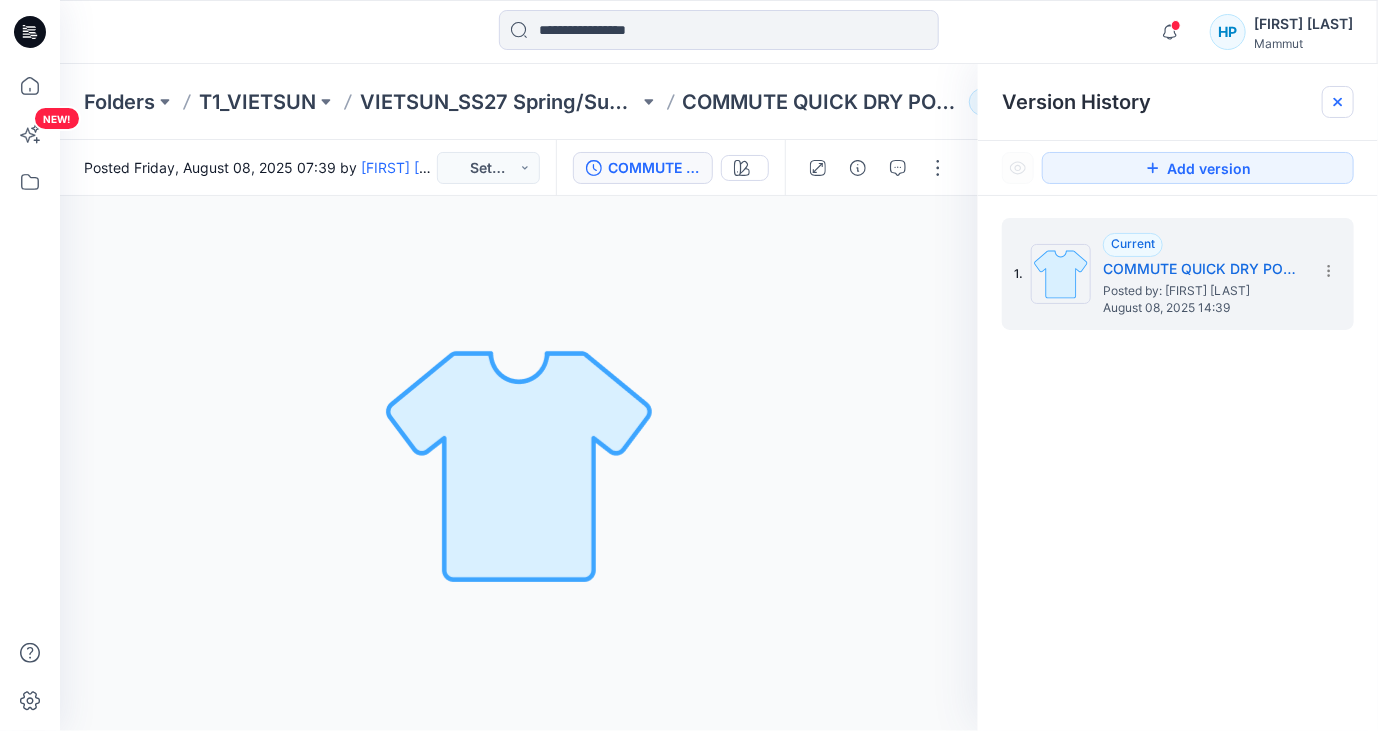 click 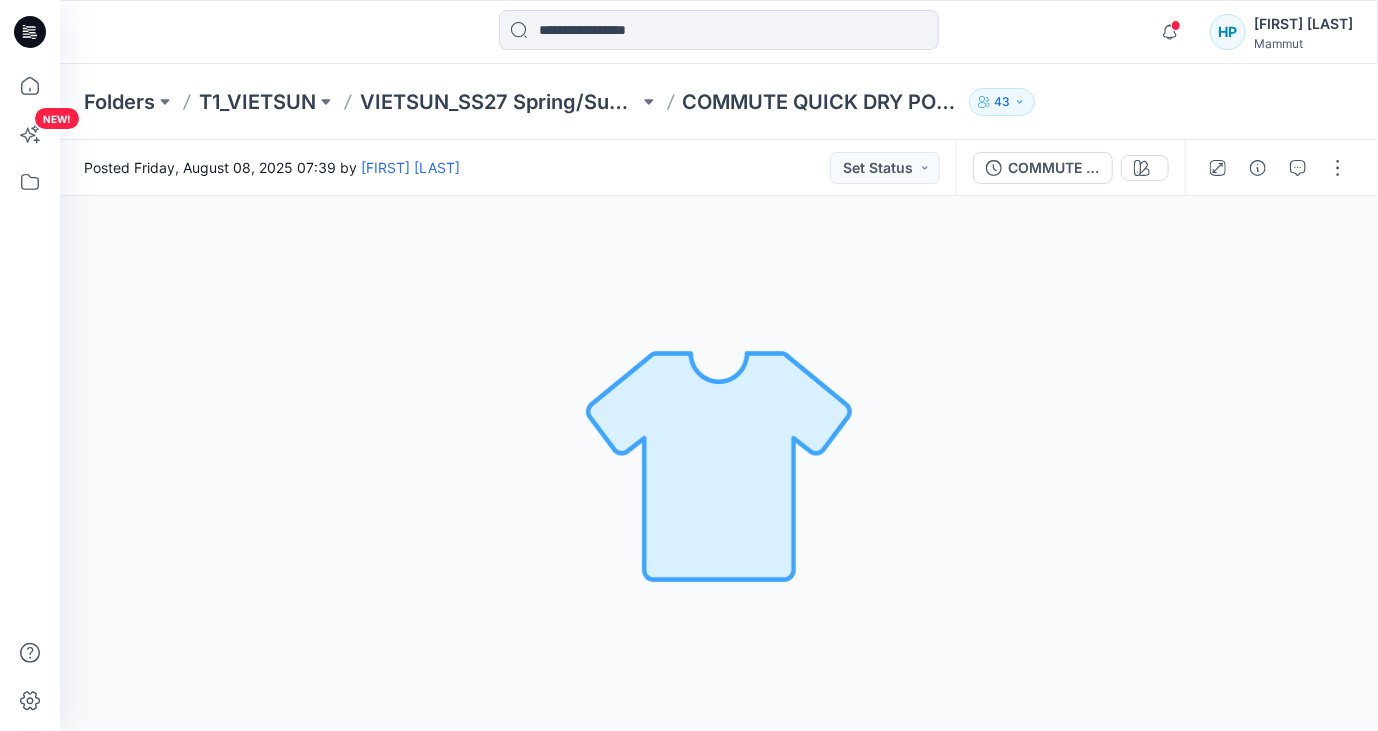 drag, startPoint x: 968, startPoint y: 297, endPoint x: 940, endPoint y: 388, distance: 95.2103 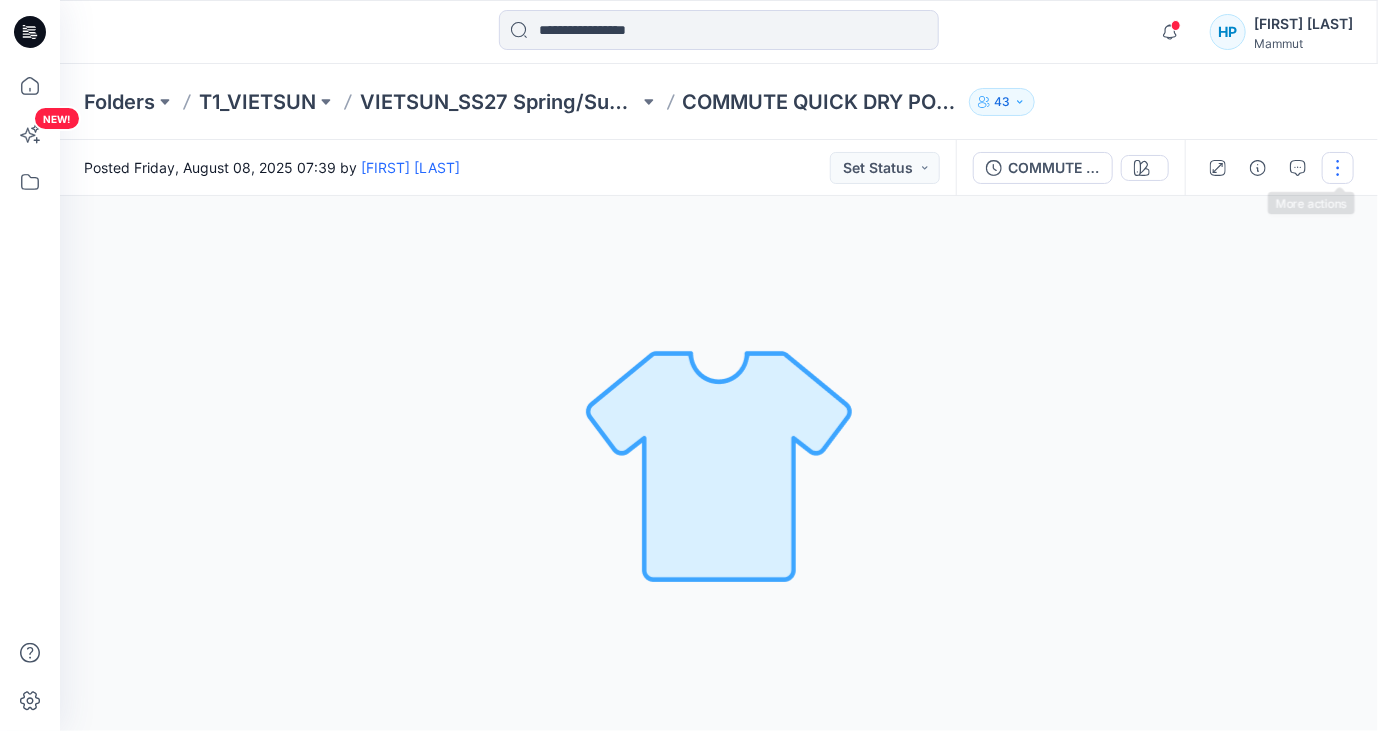 click at bounding box center (1338, 168) 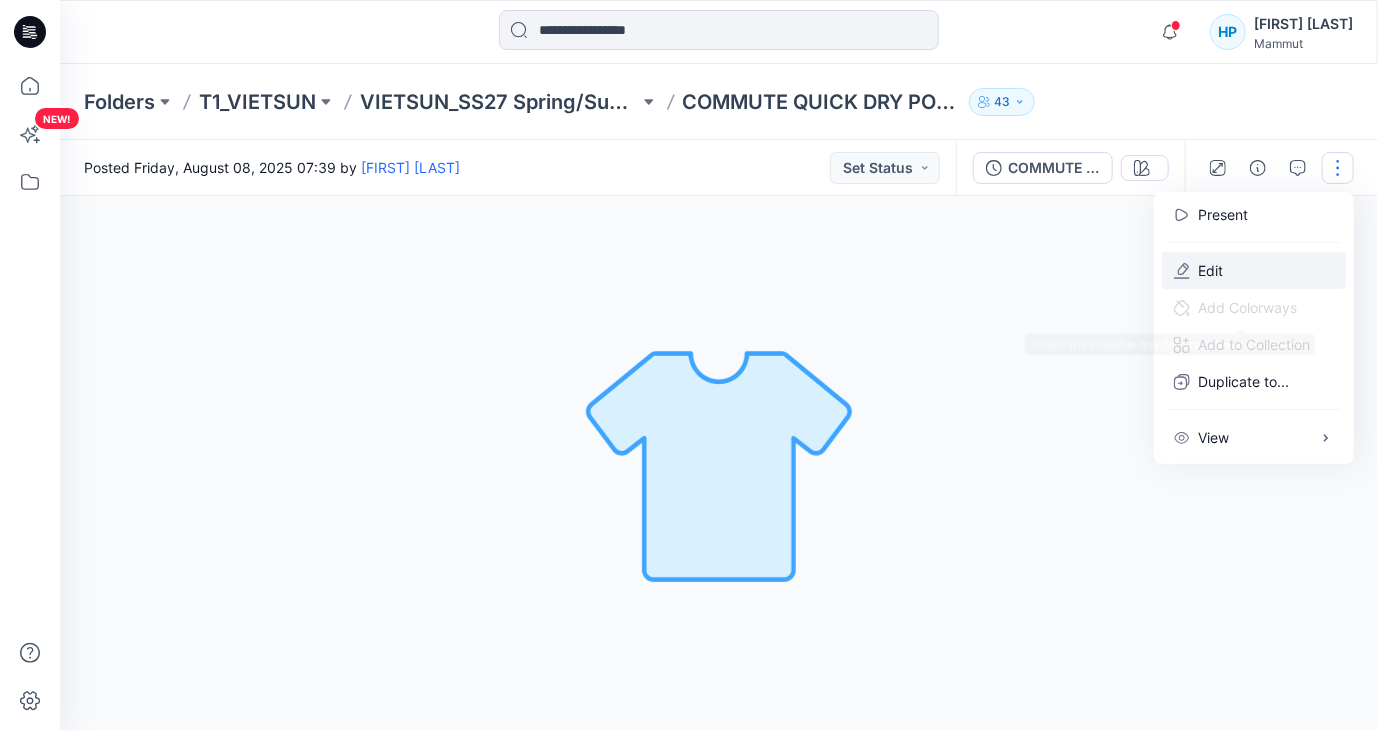 click on "Edit" at bounding box center (1210, 270) 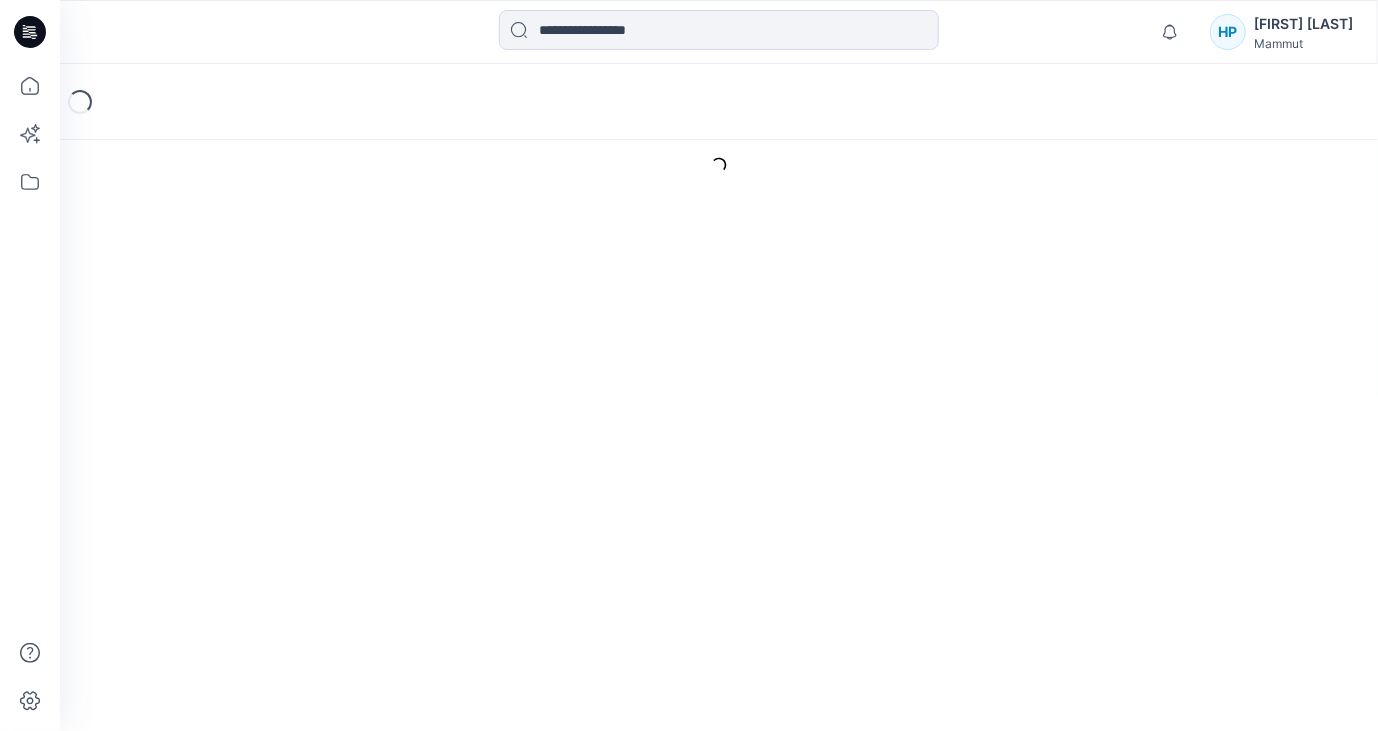 scroll, scrollTop: 0, scrollLeft: 0, axis: both 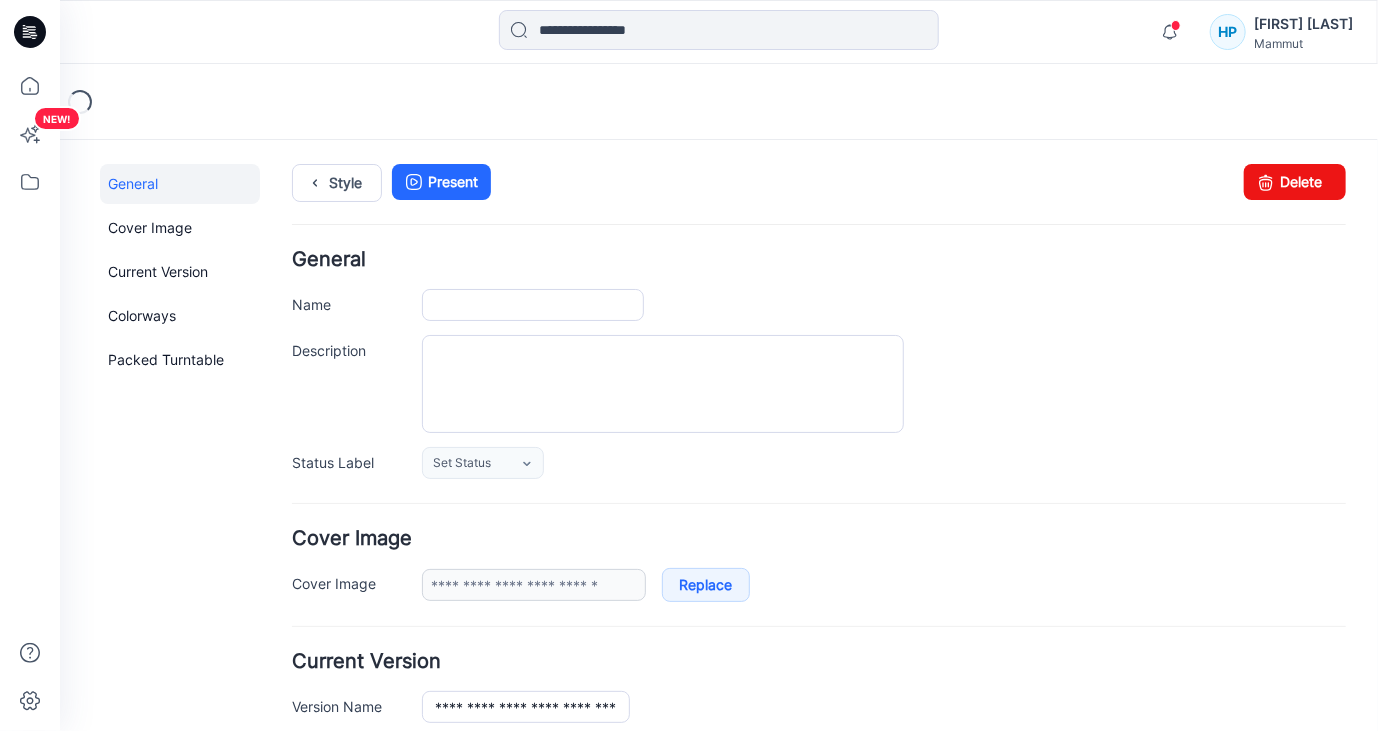 type on "**********" 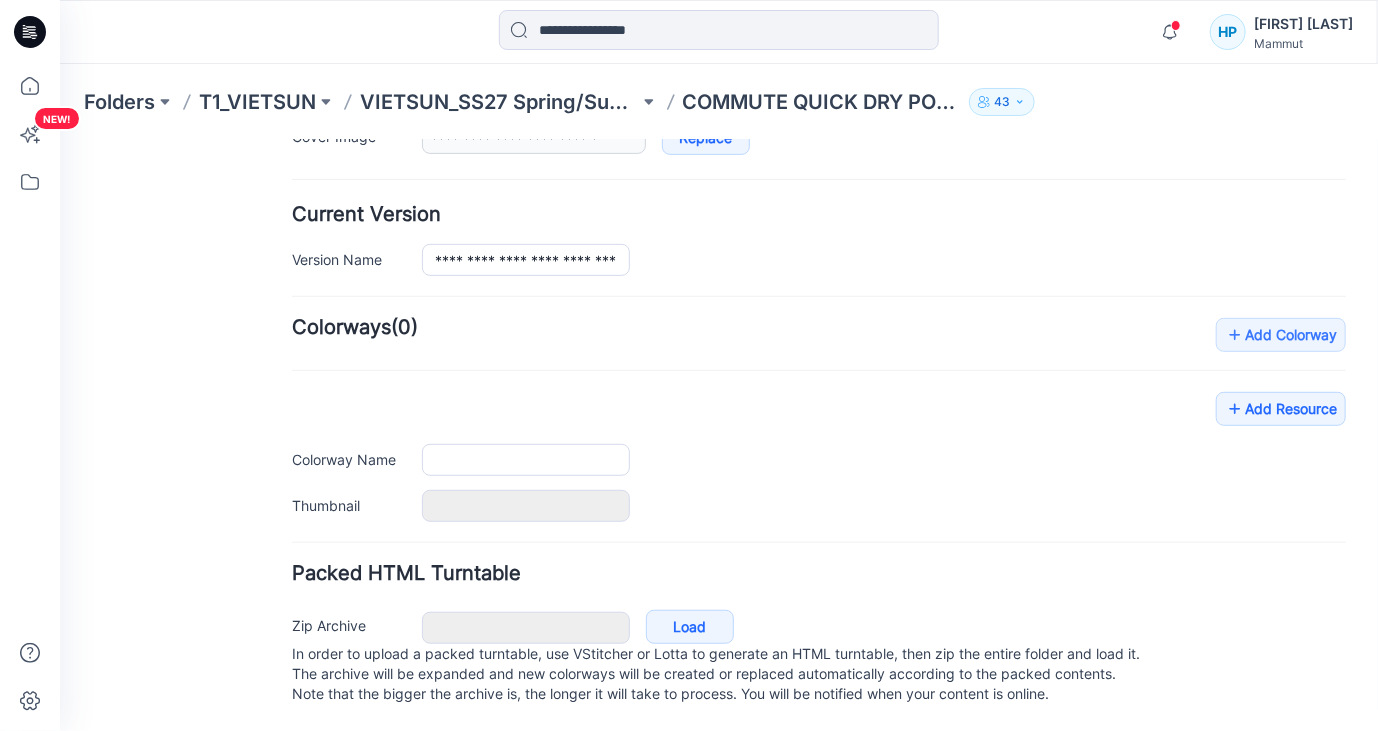 scroll, scrollTop: 0, scrollLeft: 0, axis: both 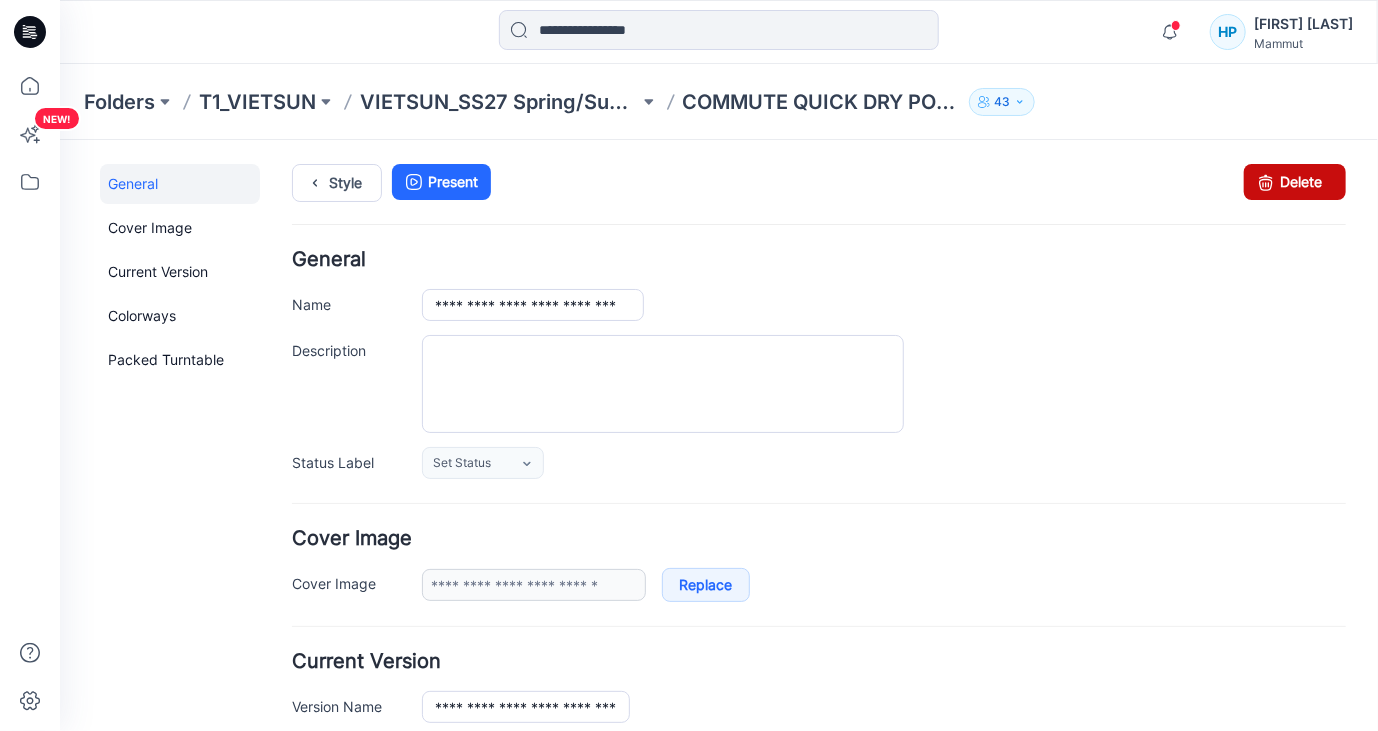 click on "Delete" at bounding box center (1294, 181) 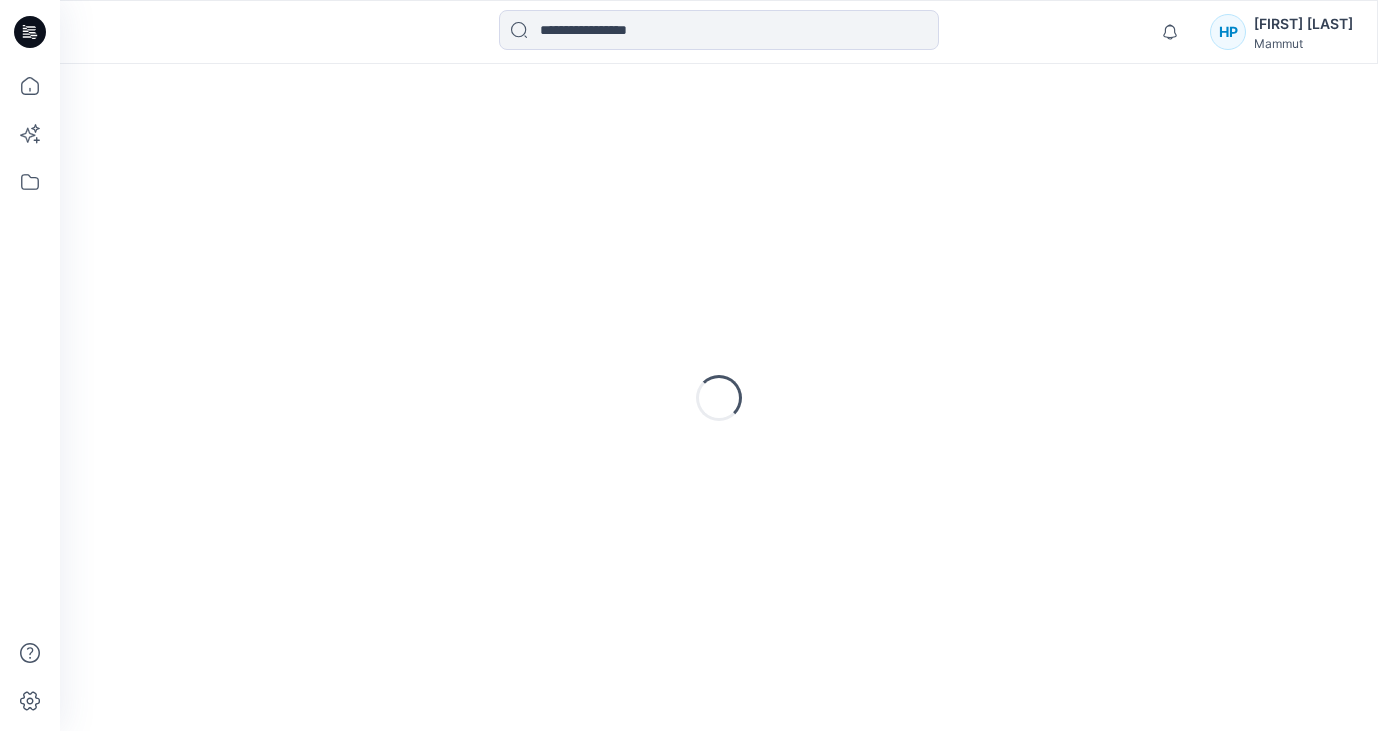 scroll, scrollTop: 0, scrollLeft: 0, axis: both 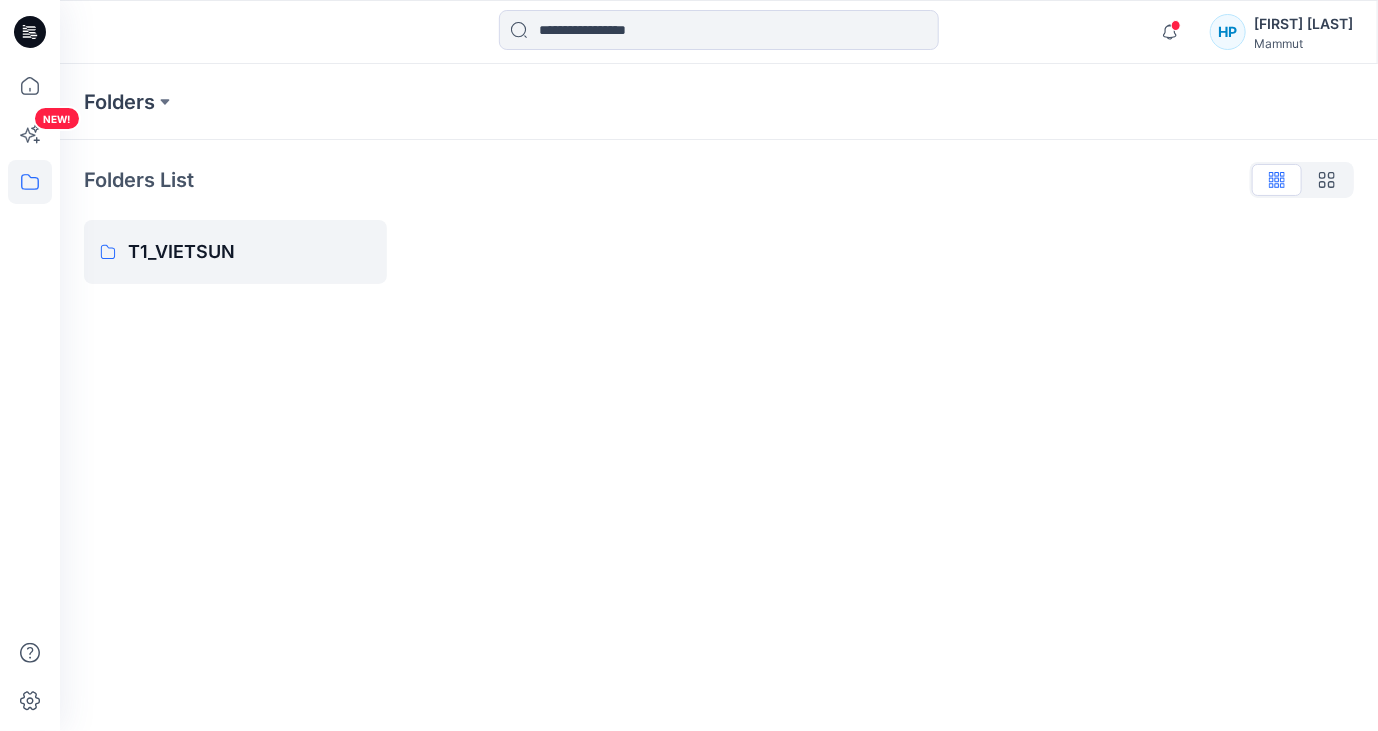 drag, startPoint x: 573, startPoint y: 412, endPoint x: 202, endPoint y: 299, distance: 387.82727 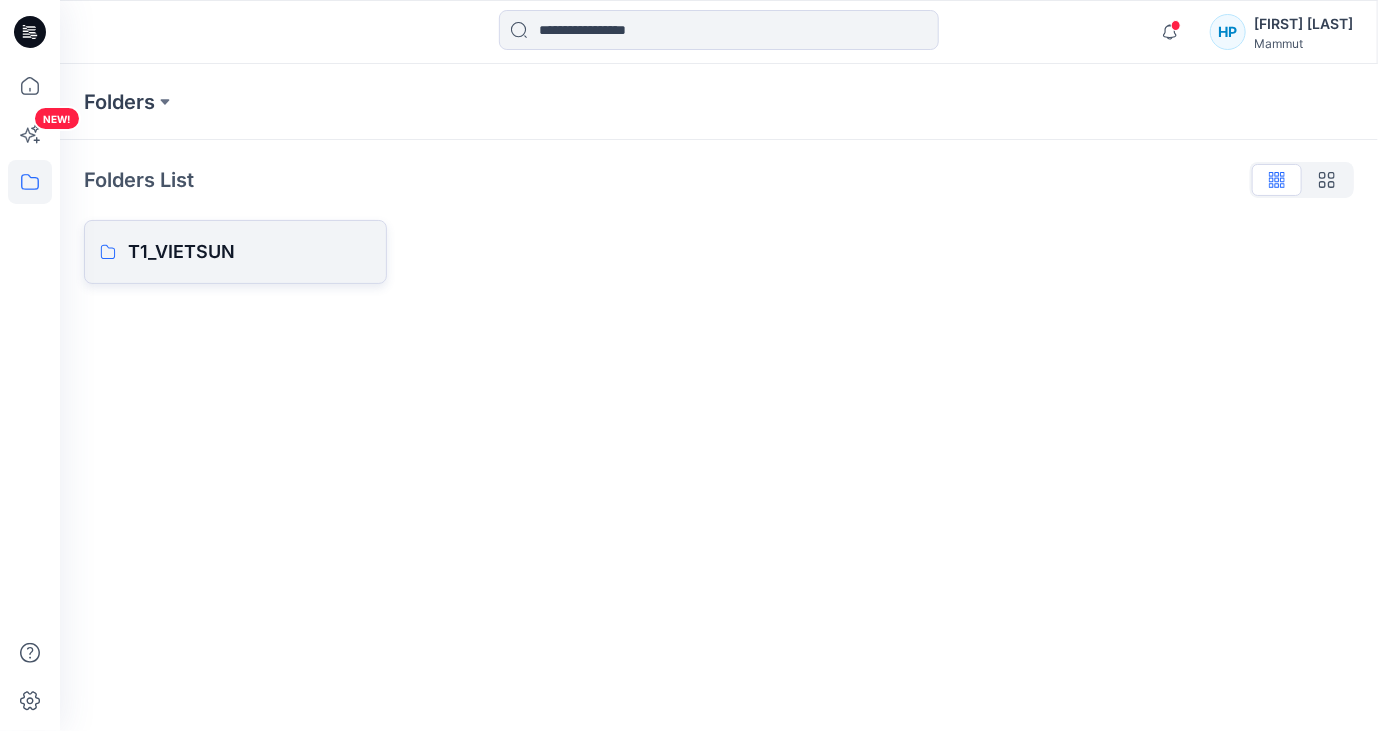 click on "T1_VIETSUN" at bounding box center (249, 252) 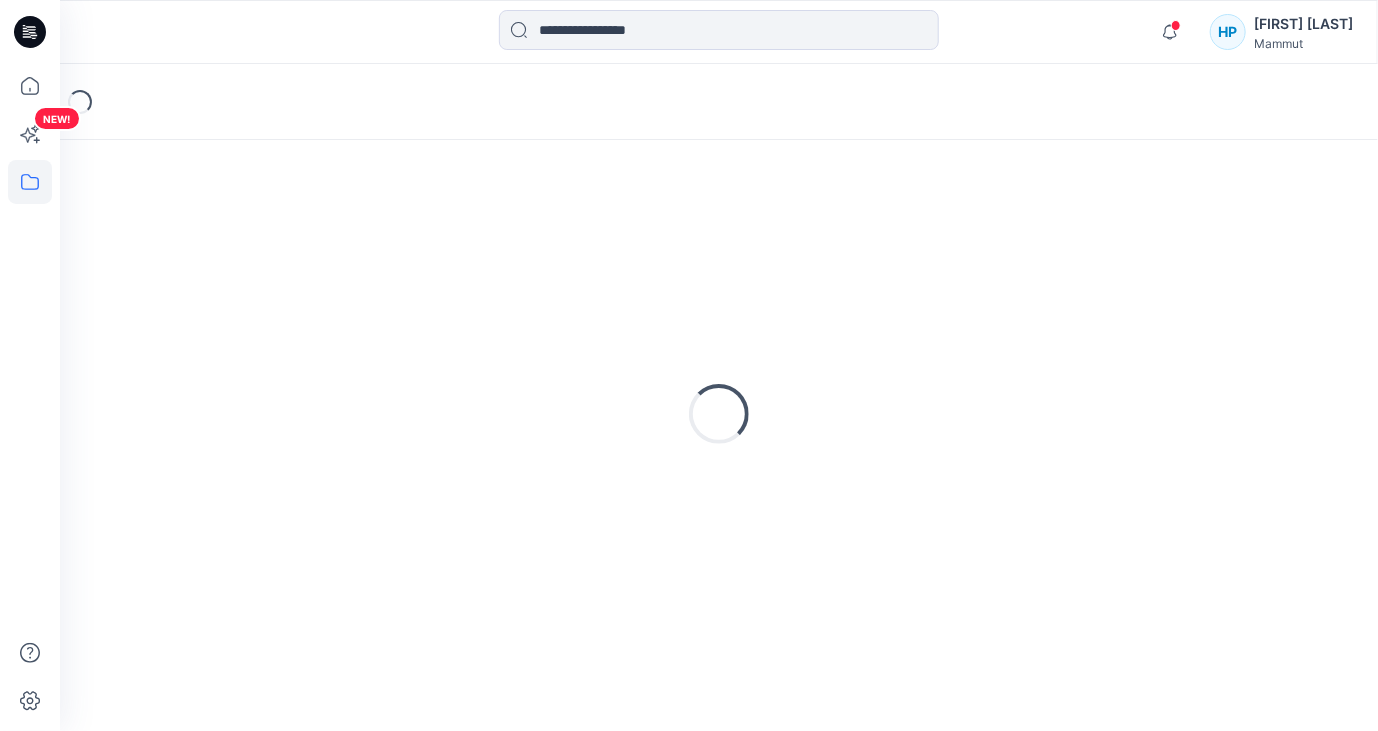 click on "Loading..." at bounding box center (719, 414) 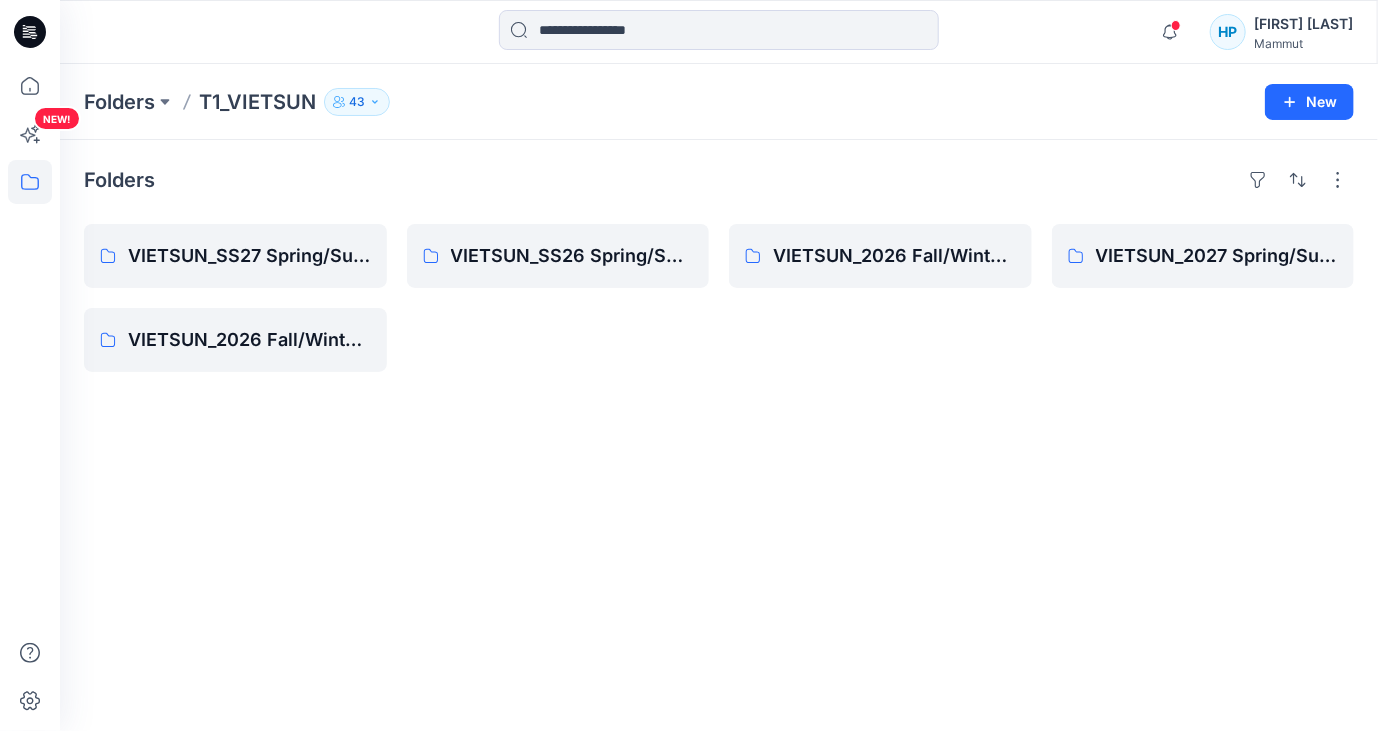 click on "Folders VIETSUN_SS27 Spring/Summer CHINA VIETSUN_2026 Fall/Winter Standard VIETSUN_SS26 Spring/Summer CHINA VIETSUN_2026 Fall/Winter SMU VIETSUN_2027 Spring/Summer Standard" at bounding box center [719, 435] 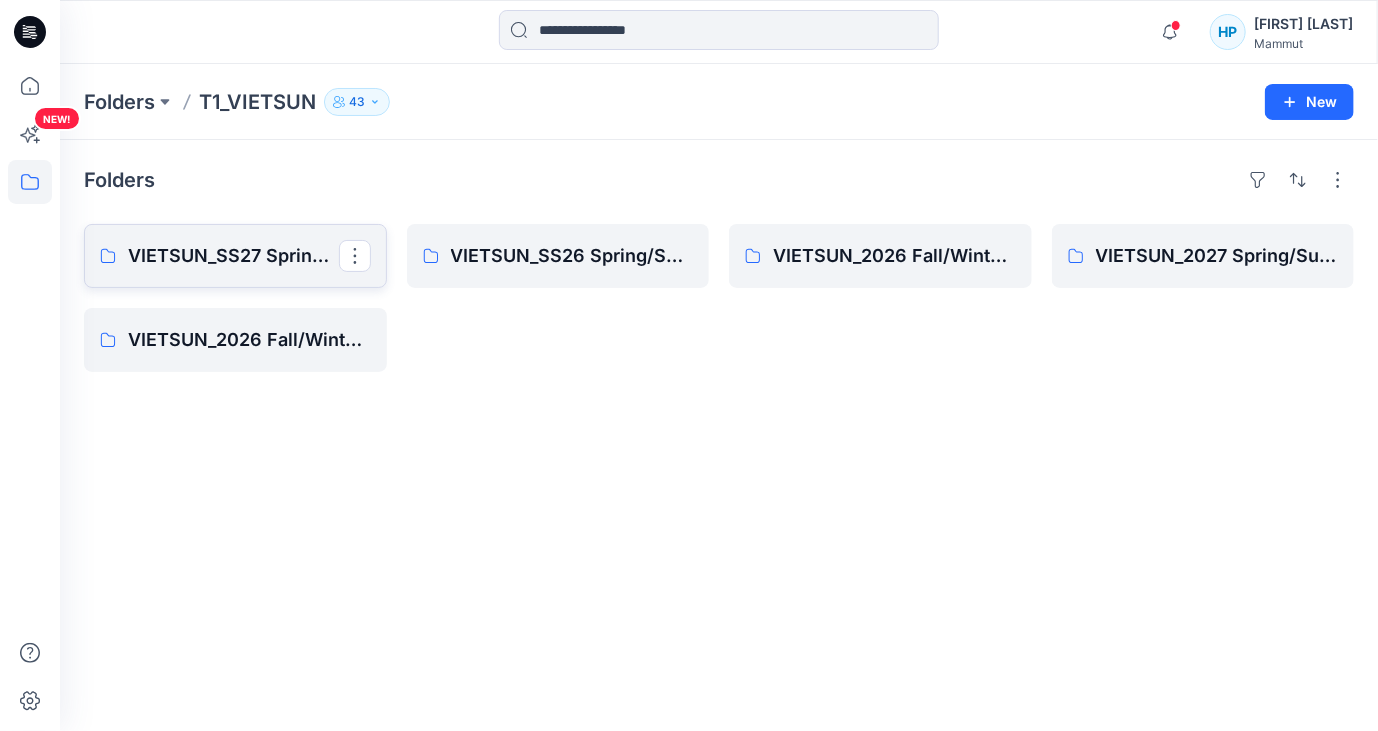 click on "VIETSUN_SS27 Spring/Summer CHINA" at bounding box center [233, 256] 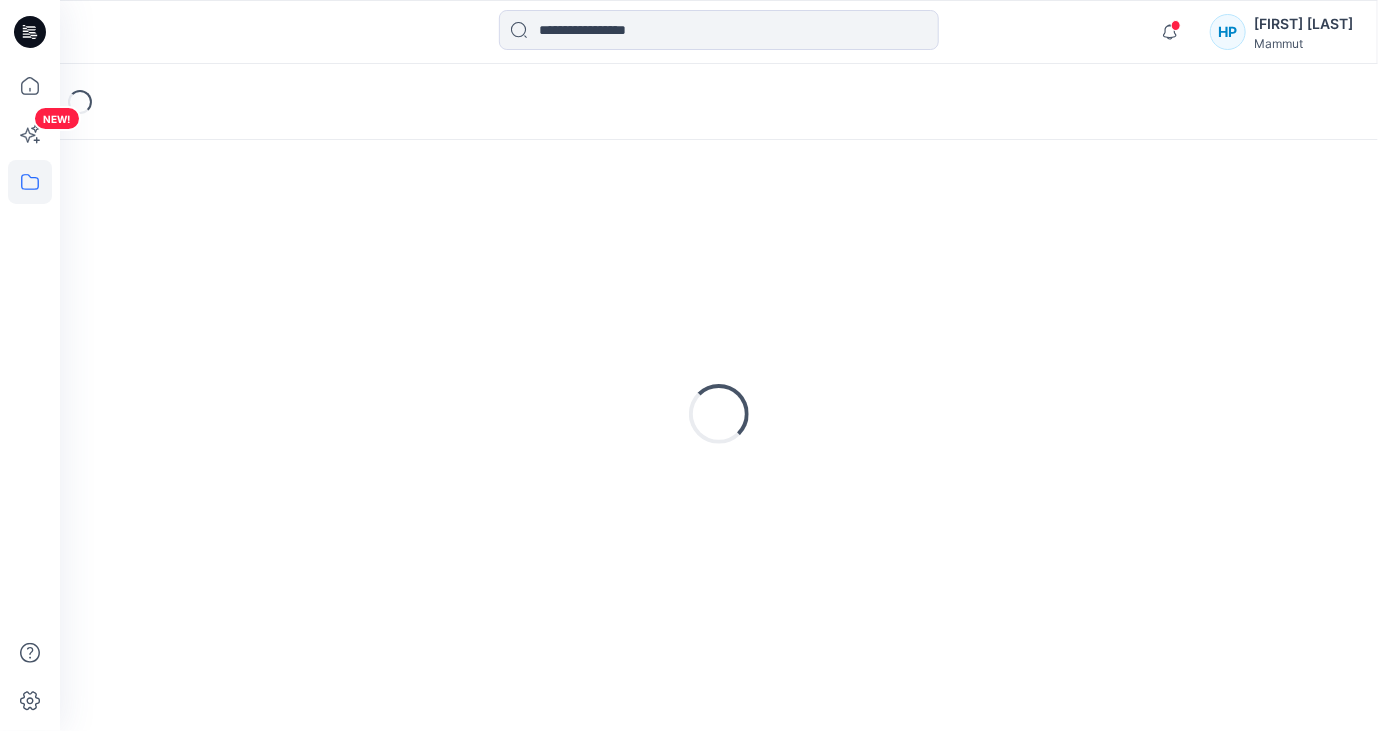 click on "Loading..." at bounding box center (719, 414) 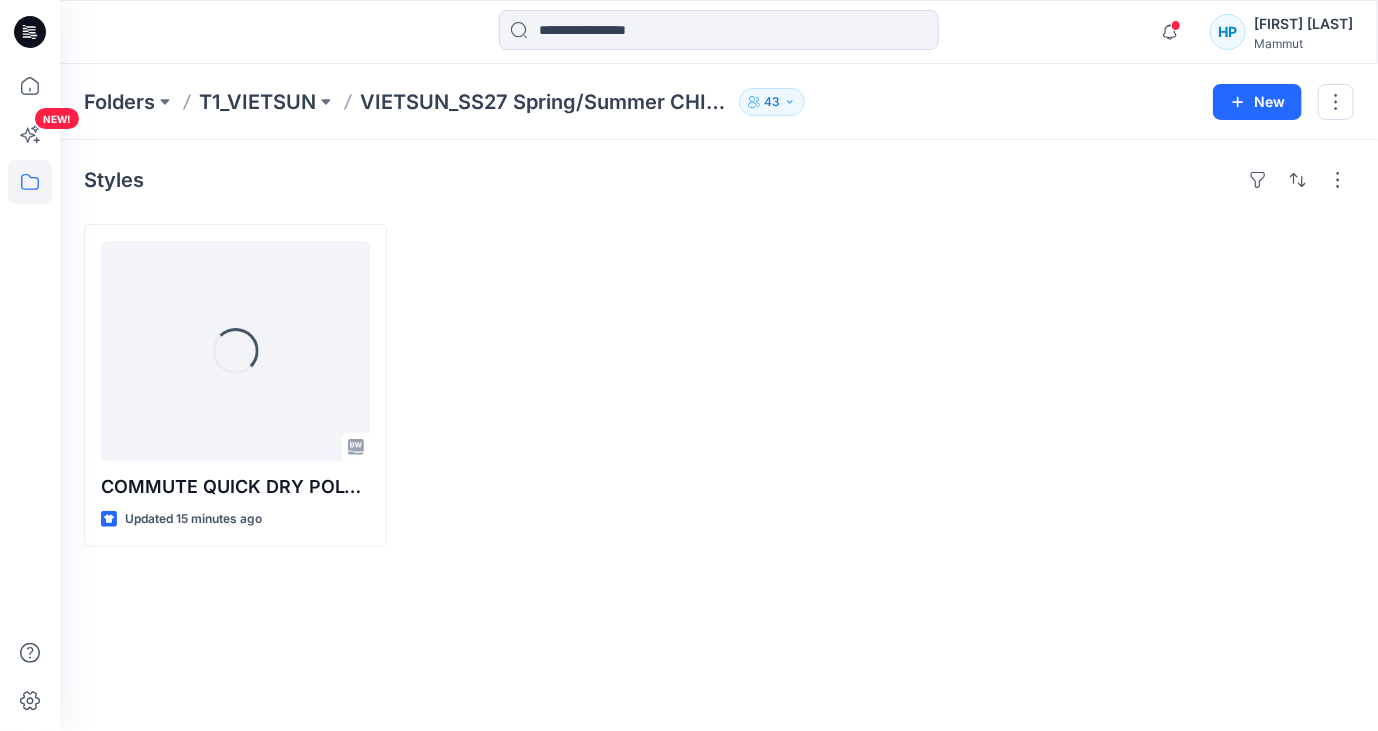 click on "Styles Loading... COMMUTE QUICK DRY POLO - OP1 Updated 15 minutes ago" at bounding box center [719, 435] 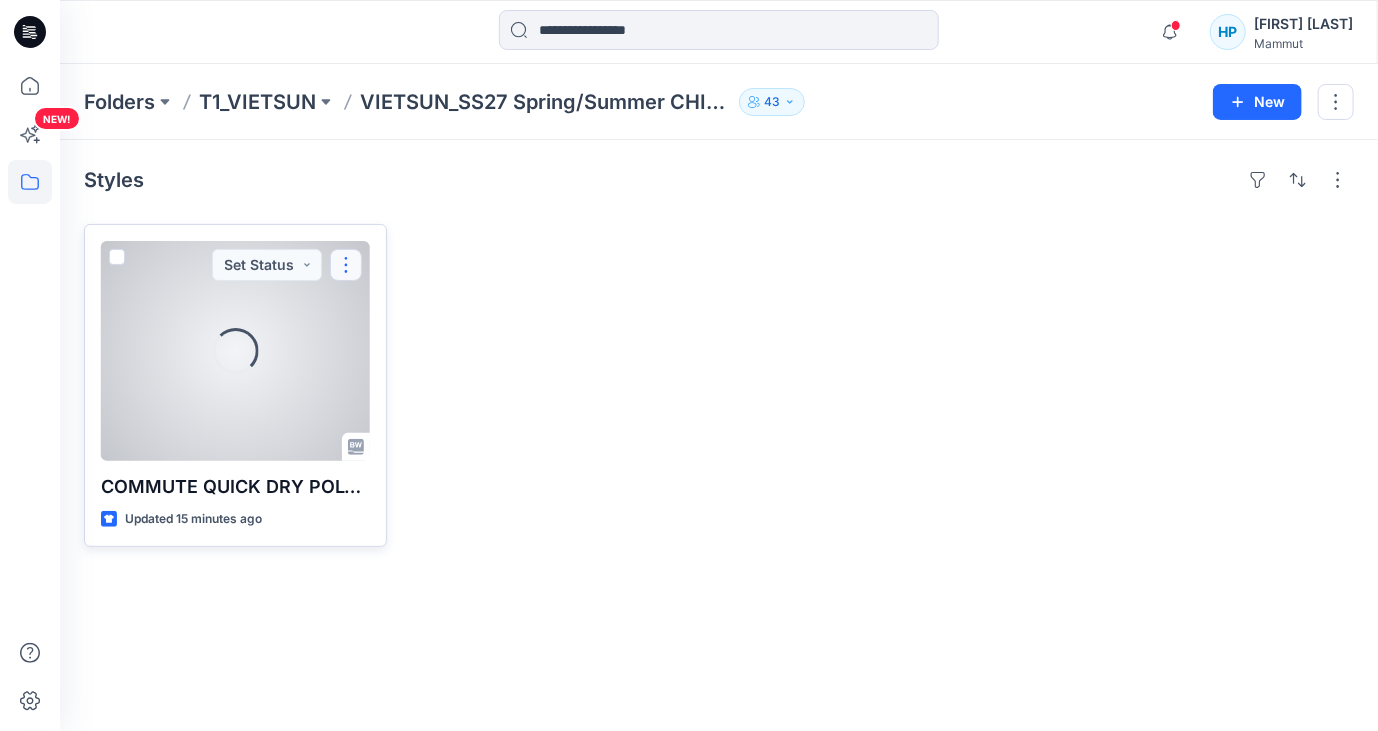 click at bounding box center (346, 265) 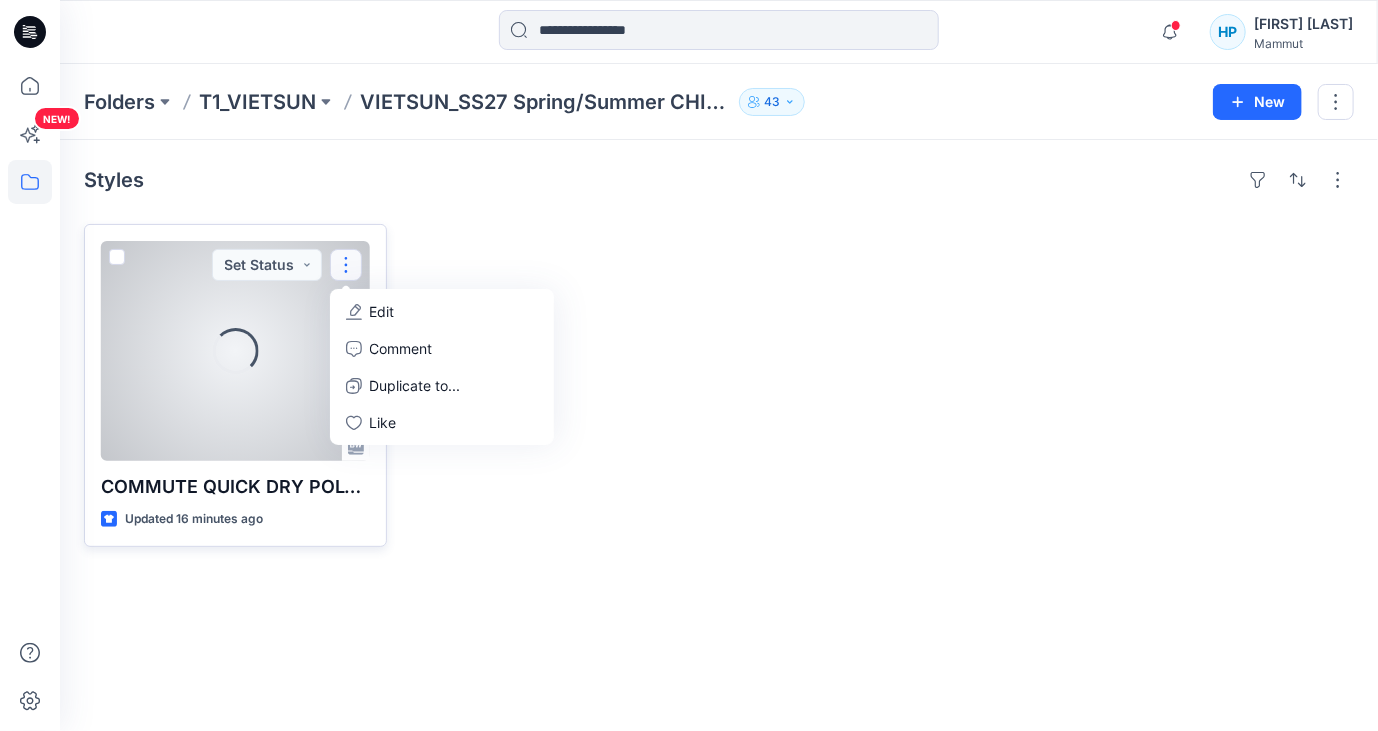 click on "Loading... COMMUTE QUICK DRY POLO - OP1 Updated 16 minutes ago Set Status Edit Comment Duplicate to...     Like" at bounding box center [235, 385] 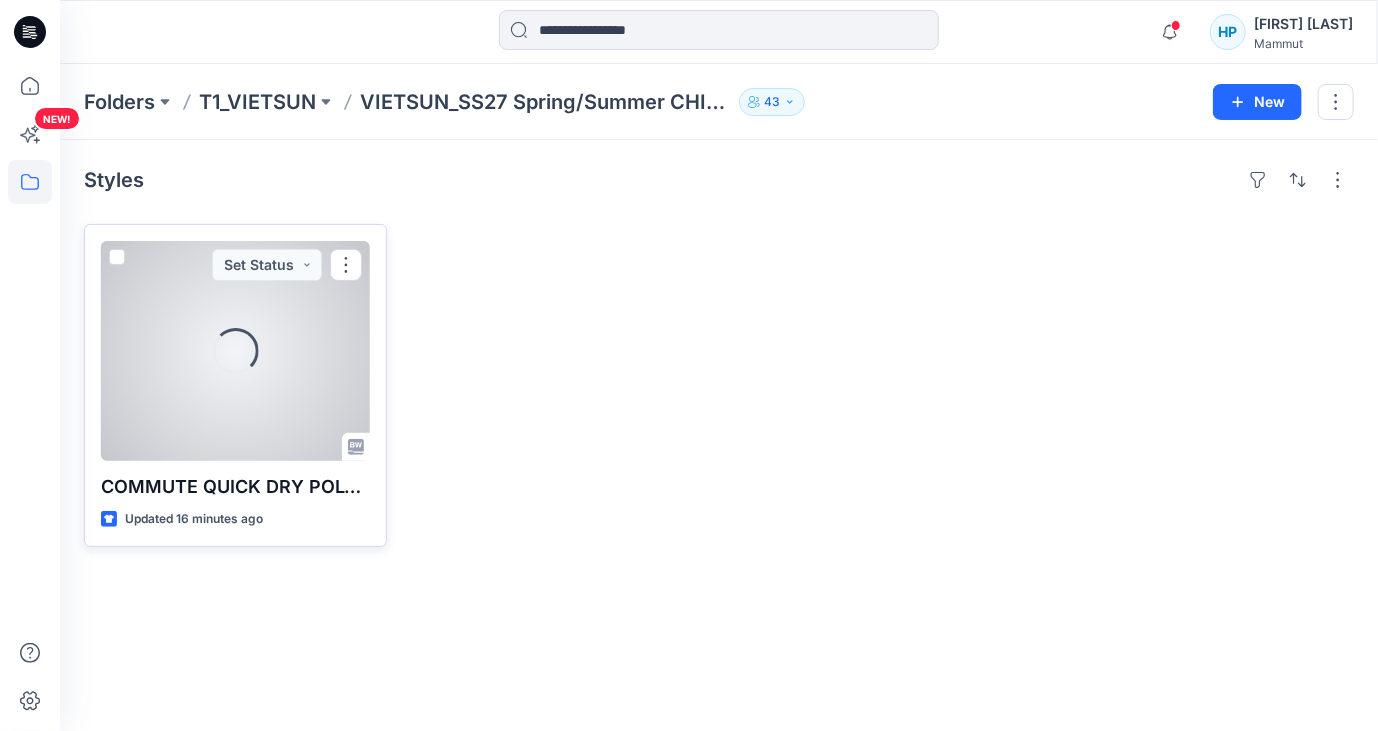 click on "COMMUTE QUICK DRY POLO - OP1" at bounding box center [235, 487] 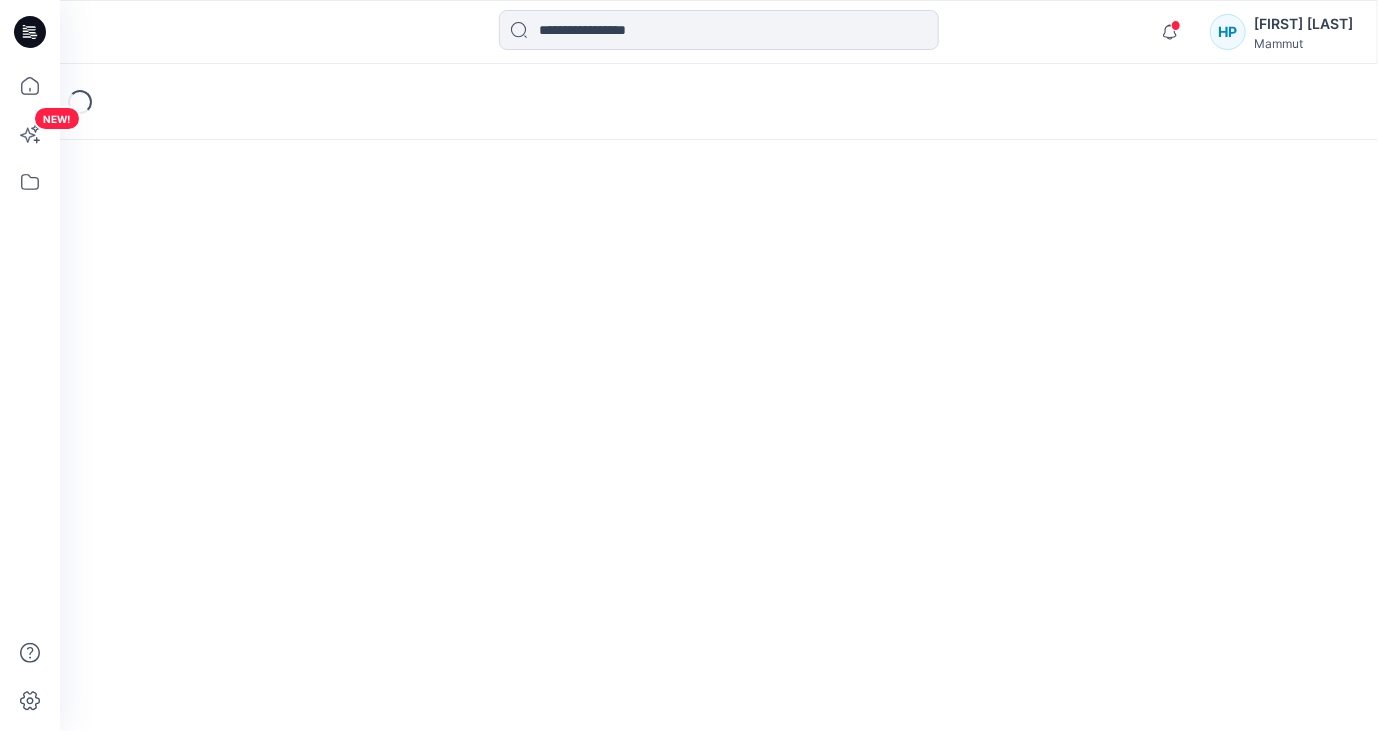 click on "Loading..." at bounding box center (719, 397) 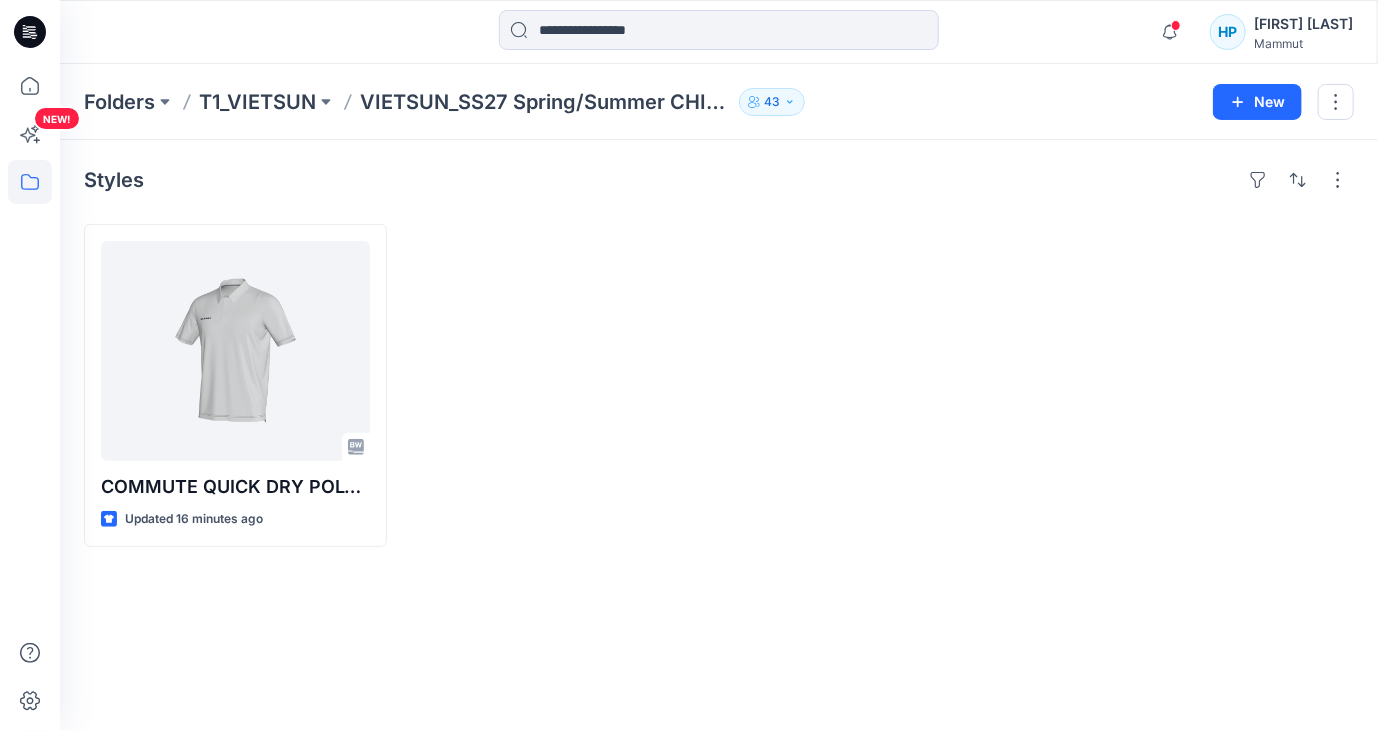 click on "Styles COMMUTE QUICK DRY POLO - OP1 Updated 16 minutes ago" at bounding box center (719, 435) 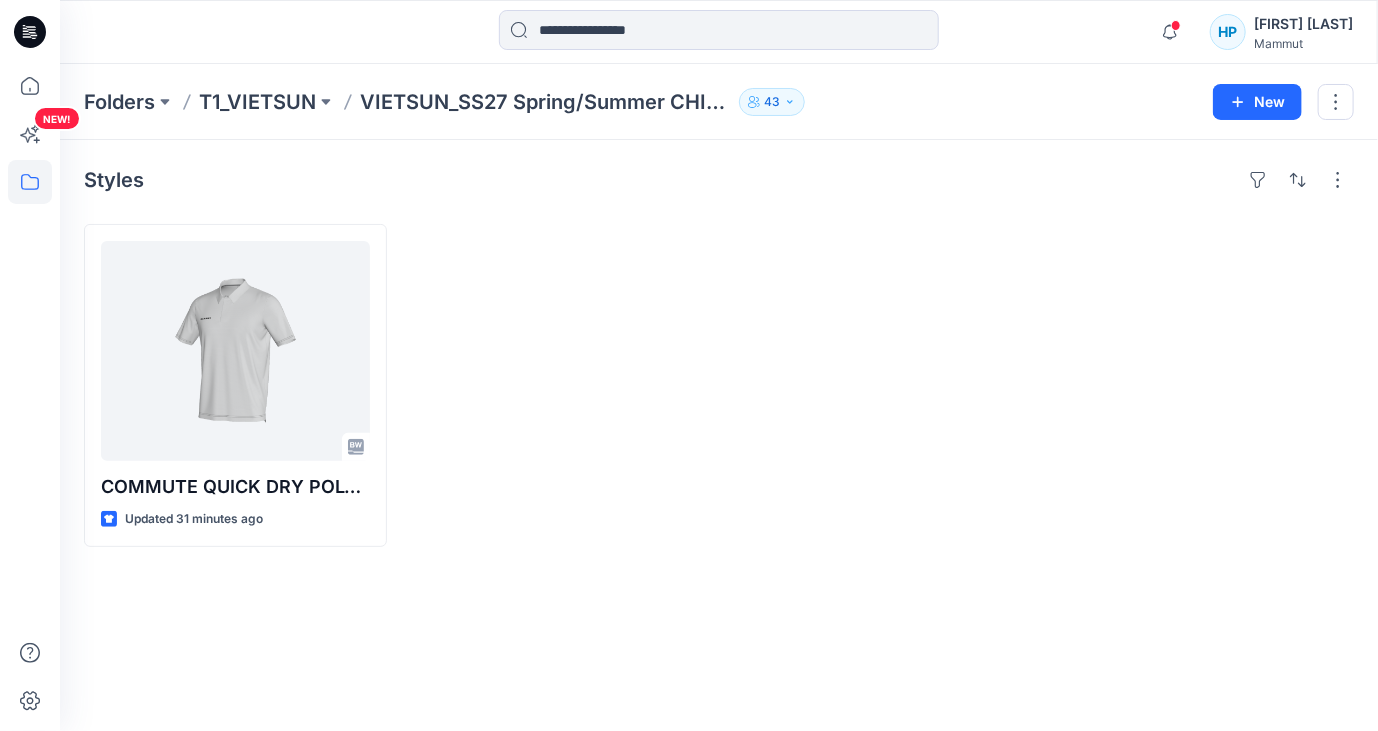 click at bounding box center [558, 385] 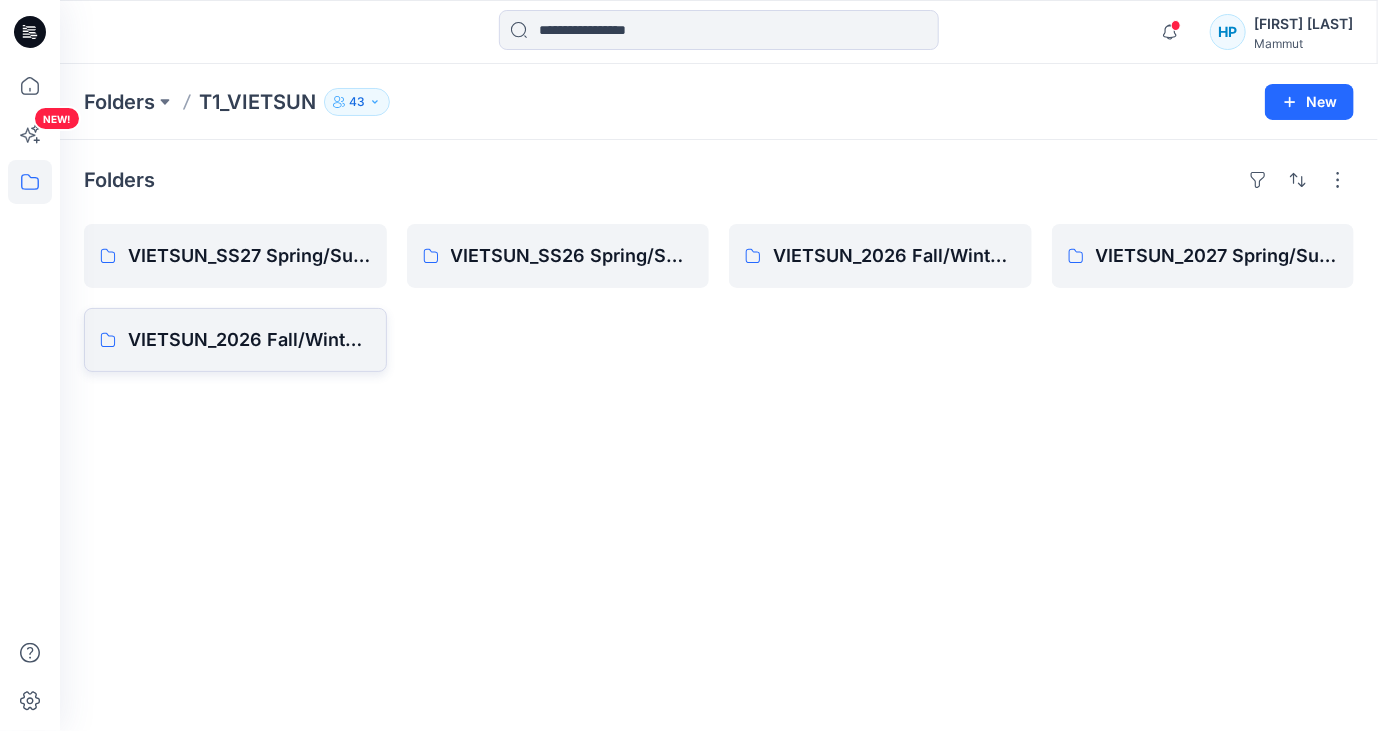drag, startPoint x: 490, startPoint y: 547, endPoint x: 380, endPoint y: 358, distance: 218.68013 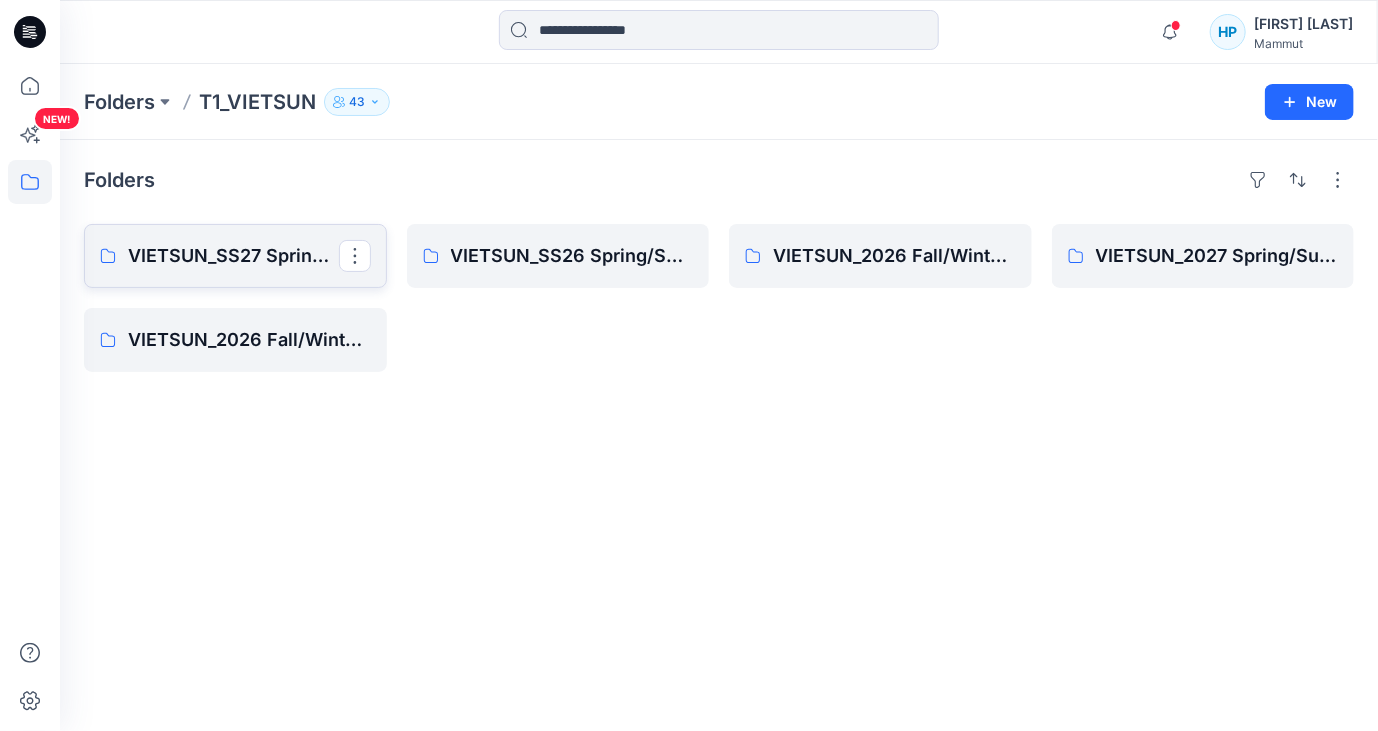 click on "VIETSUN_SS27 Spring/Summer CHINA" at bounding box center (233, 256) 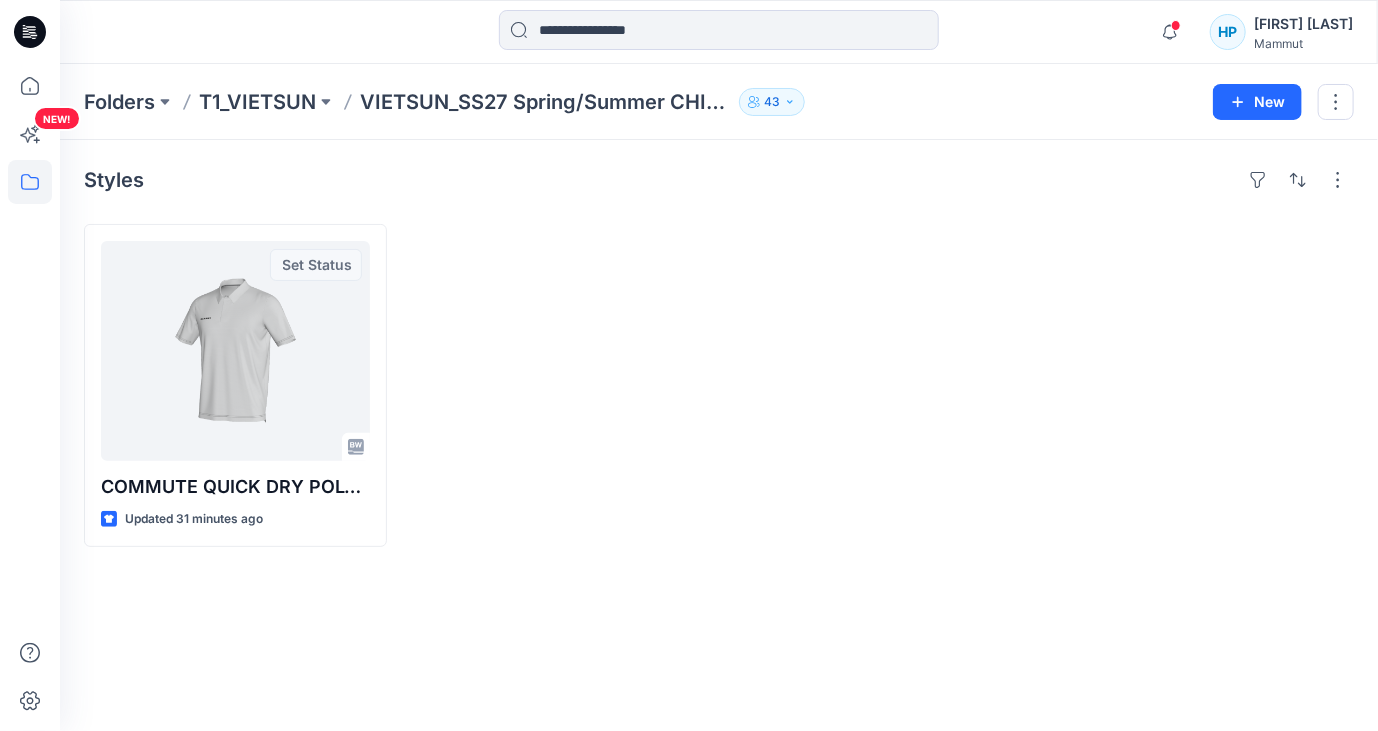 click at bounding box center [558, 385] 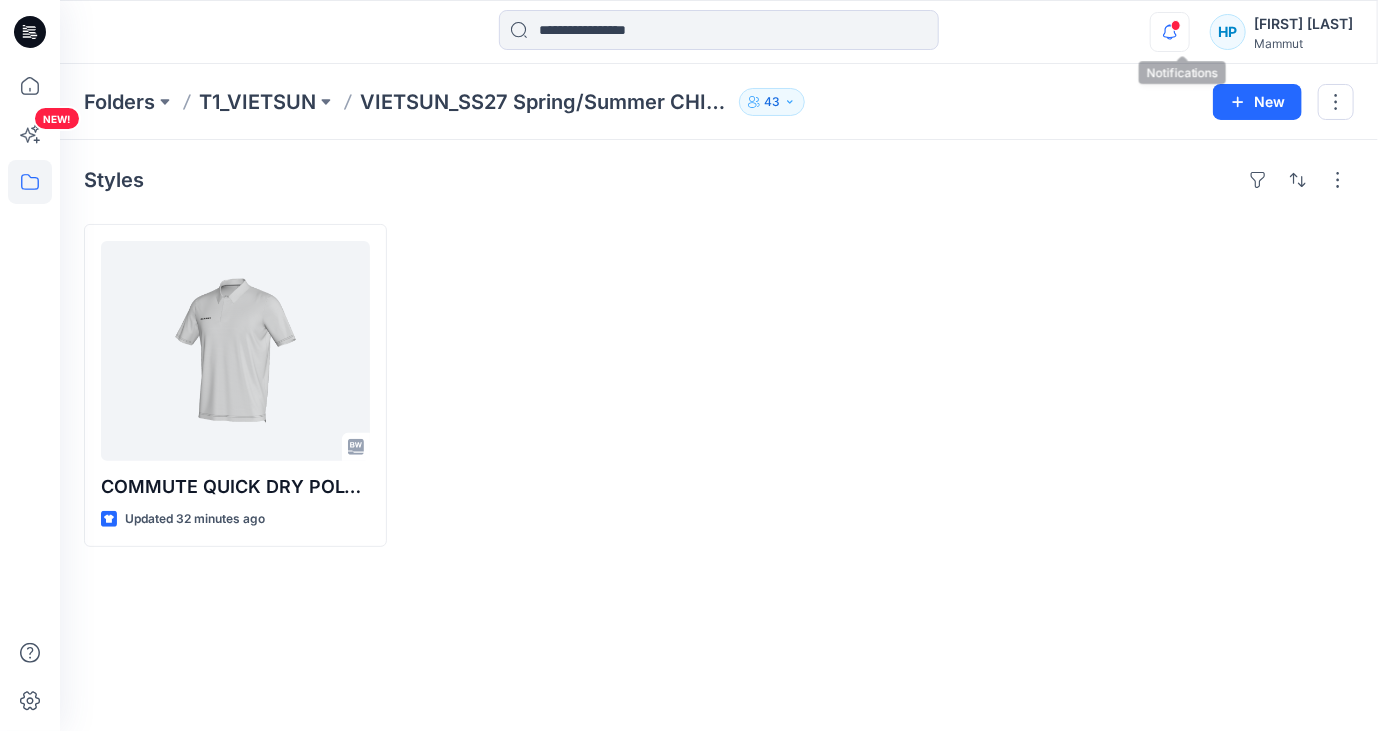 click 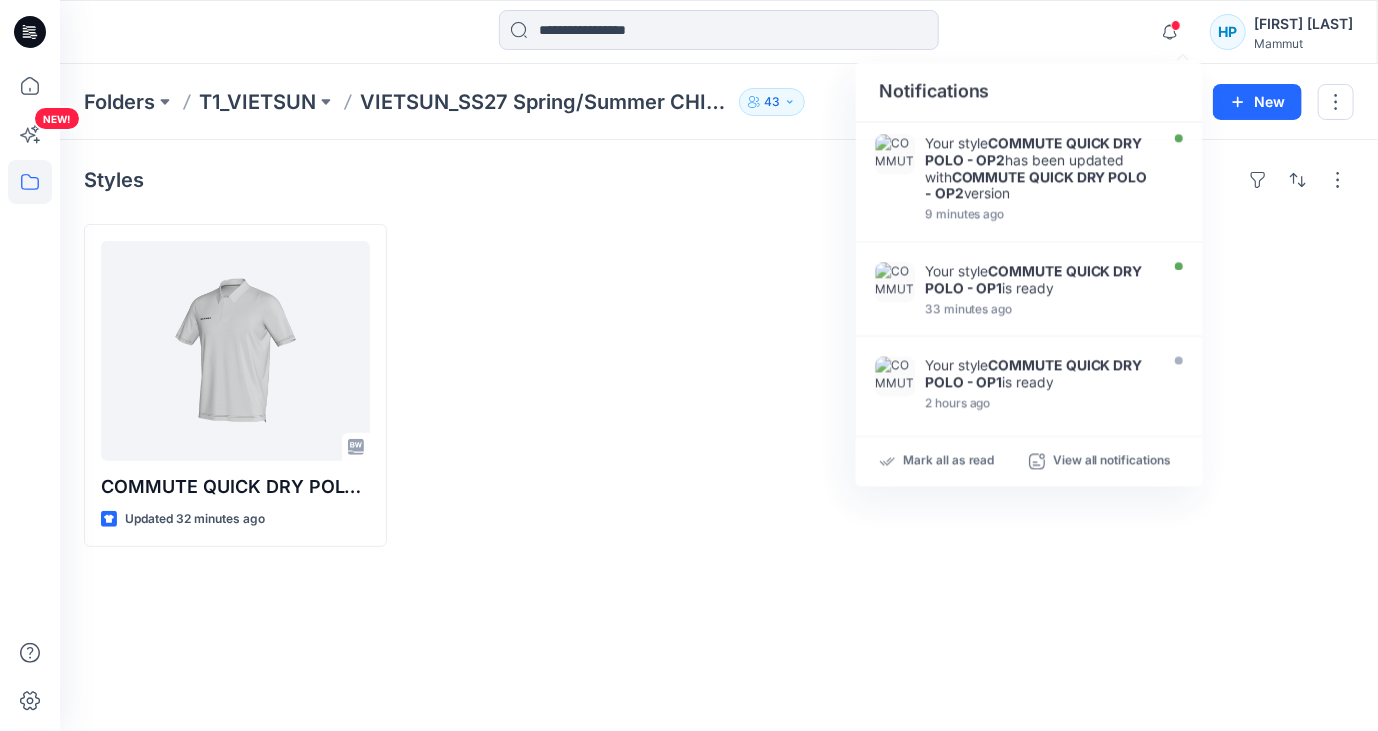 click at bounding box center [880, 385] 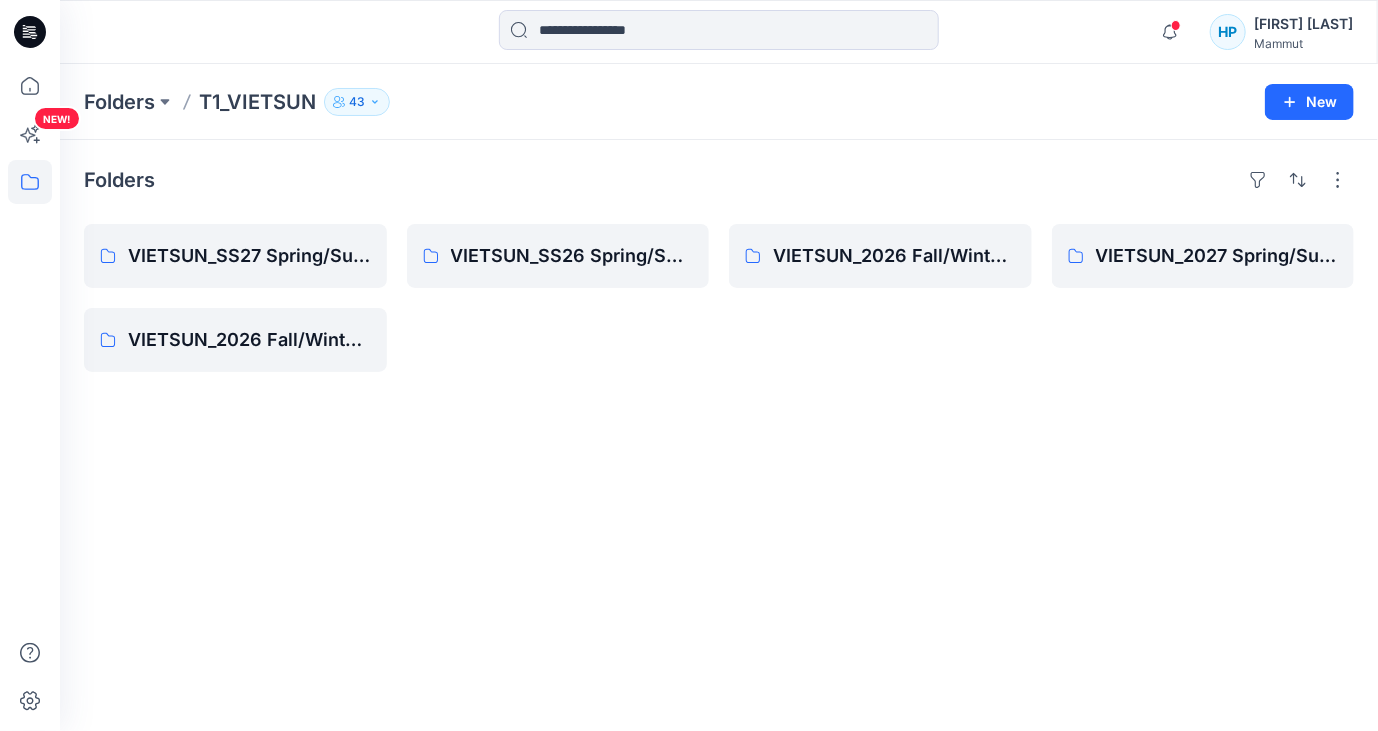 click on "Folders VIETSUN_SS27 Spring/Summer CHINA VIETSUN_2026 Fall/Winter Standard VIETSUN_SS26 Spring/Summer CHINA VIETSUN_2026 Fall/Winter SMU VIETSUN_2027 Spring/Summer Standard" at bounding box center [719, 435] 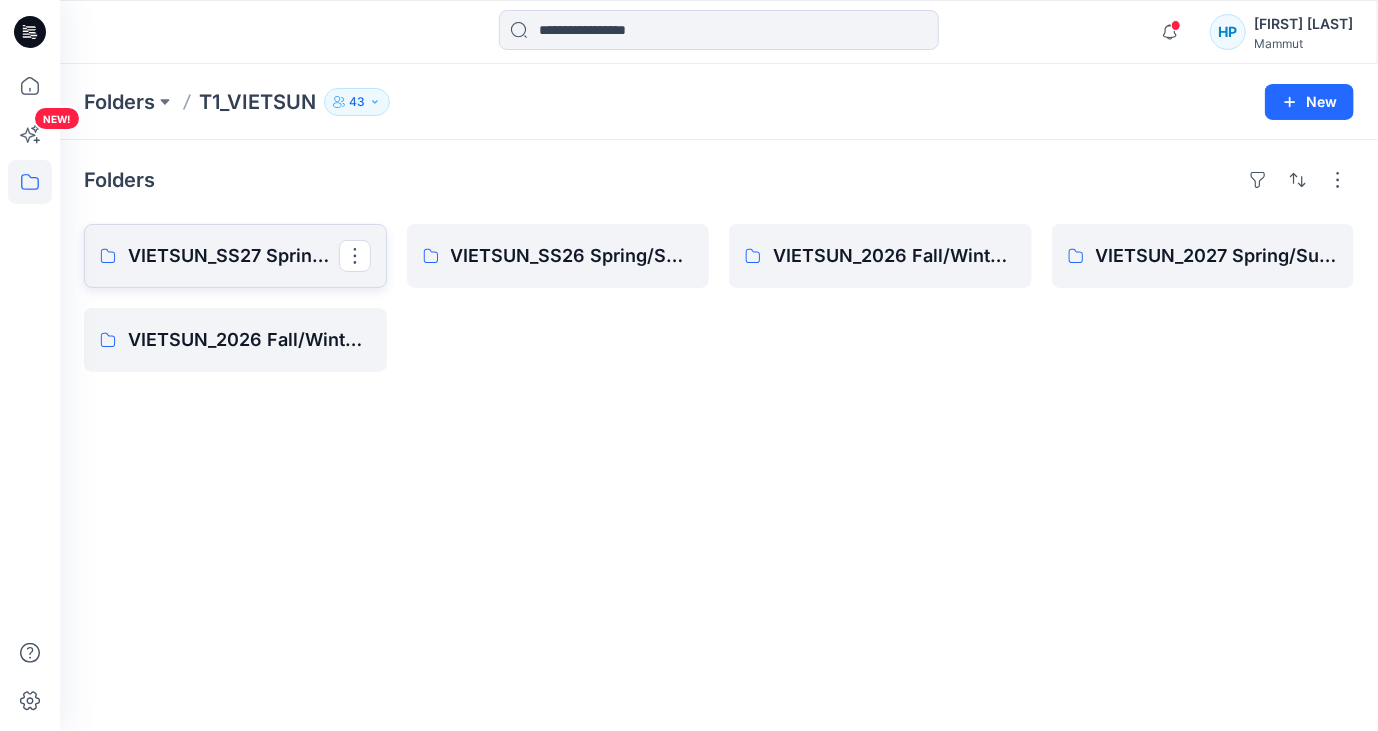 click on "VIETSUN_SS27 Spring/Summer CHINA" at bounding box center [235, 256] 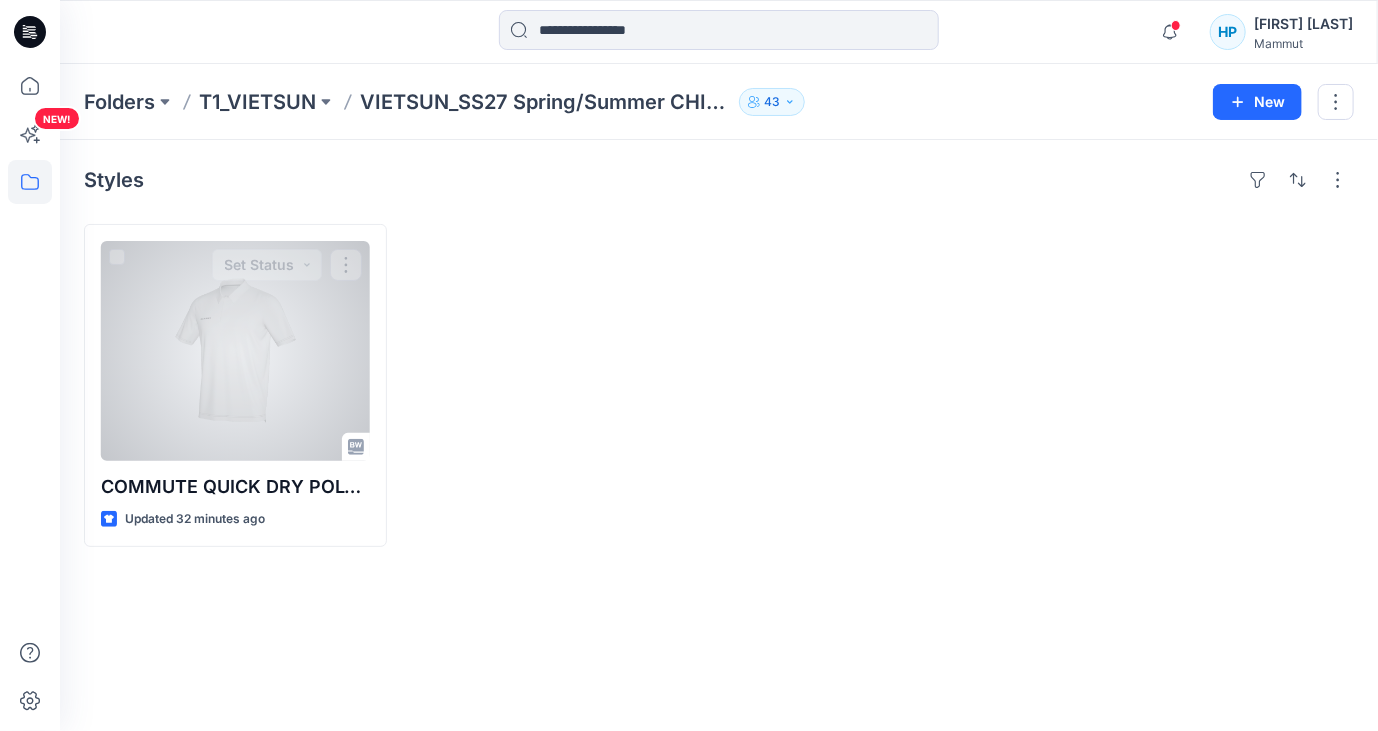 click on "Set Status" at bounding box center [267, 265] 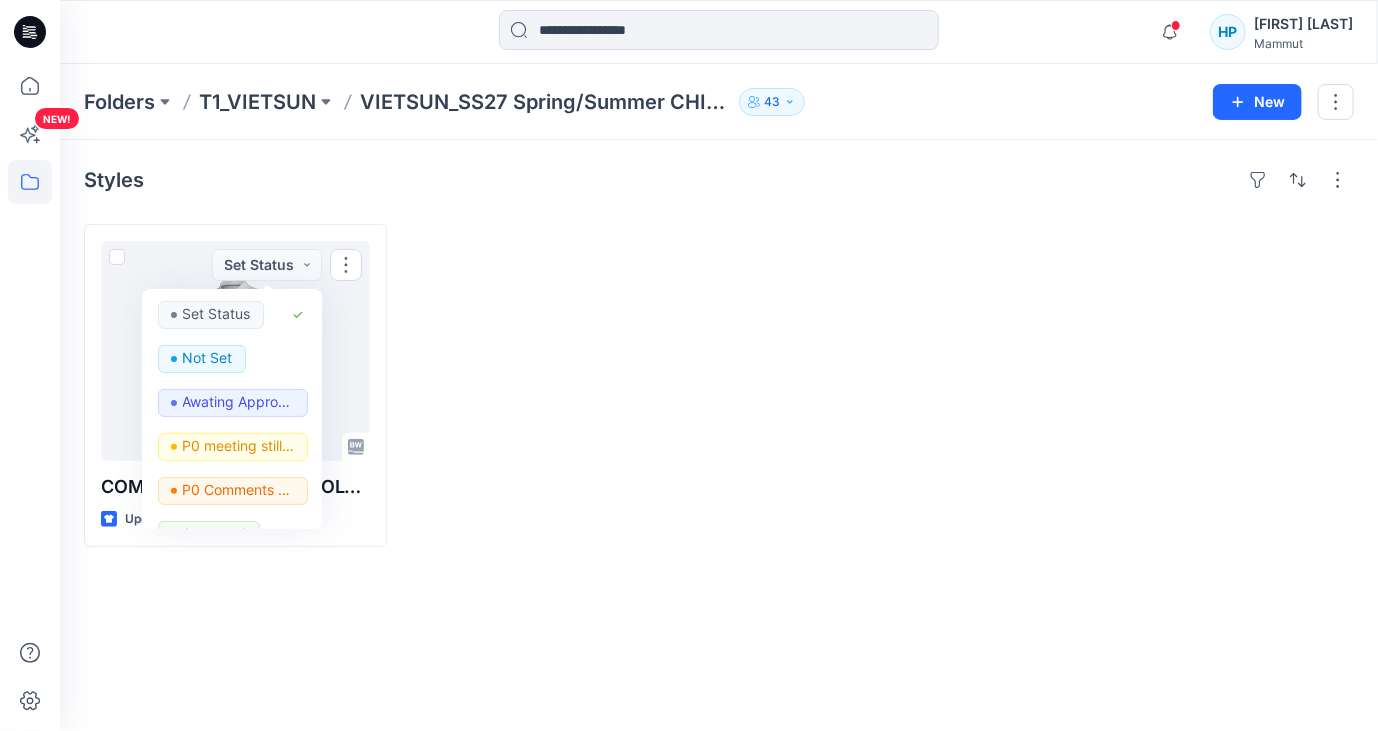 click at bounding box center (558, 385) 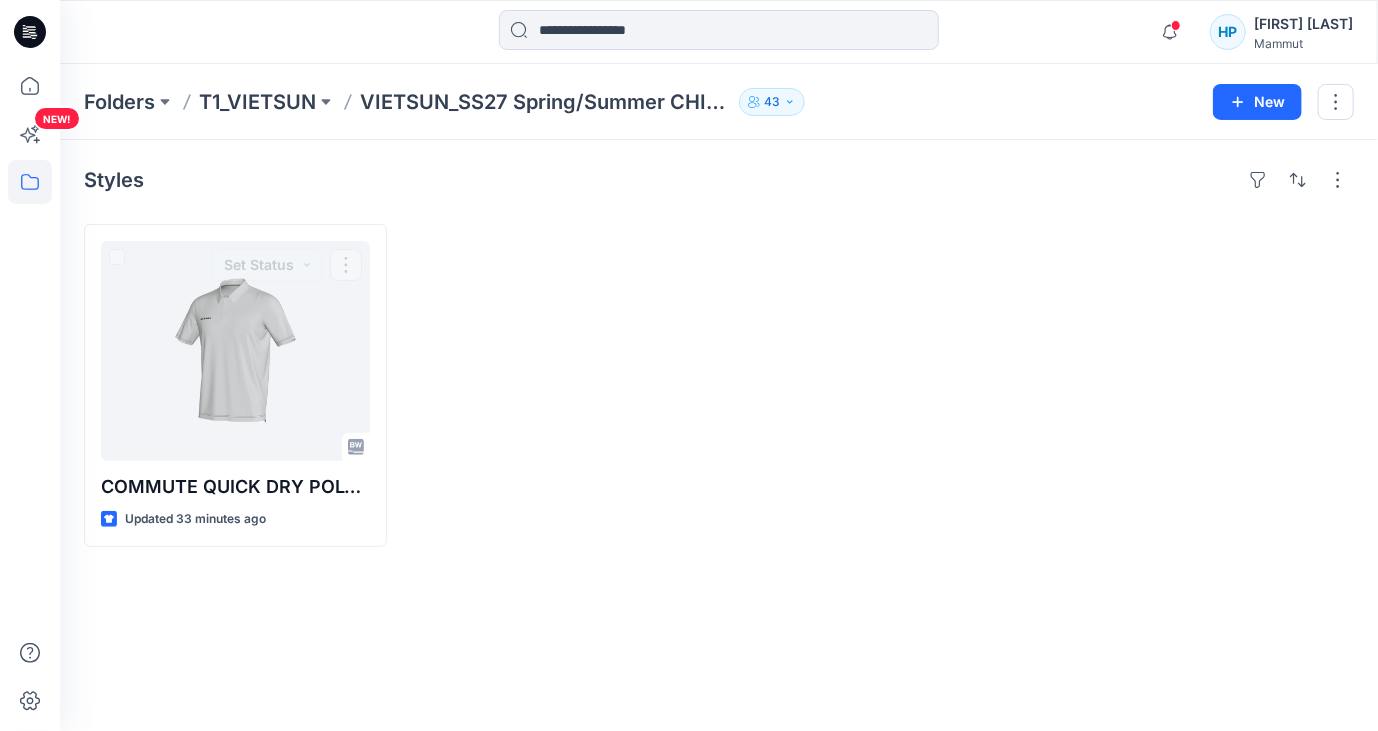 click on "Styles COMMUTE QUICK DRY POLO - OP1 Updated 33 minutes ago Set Status" at bounding box center (719, 435) 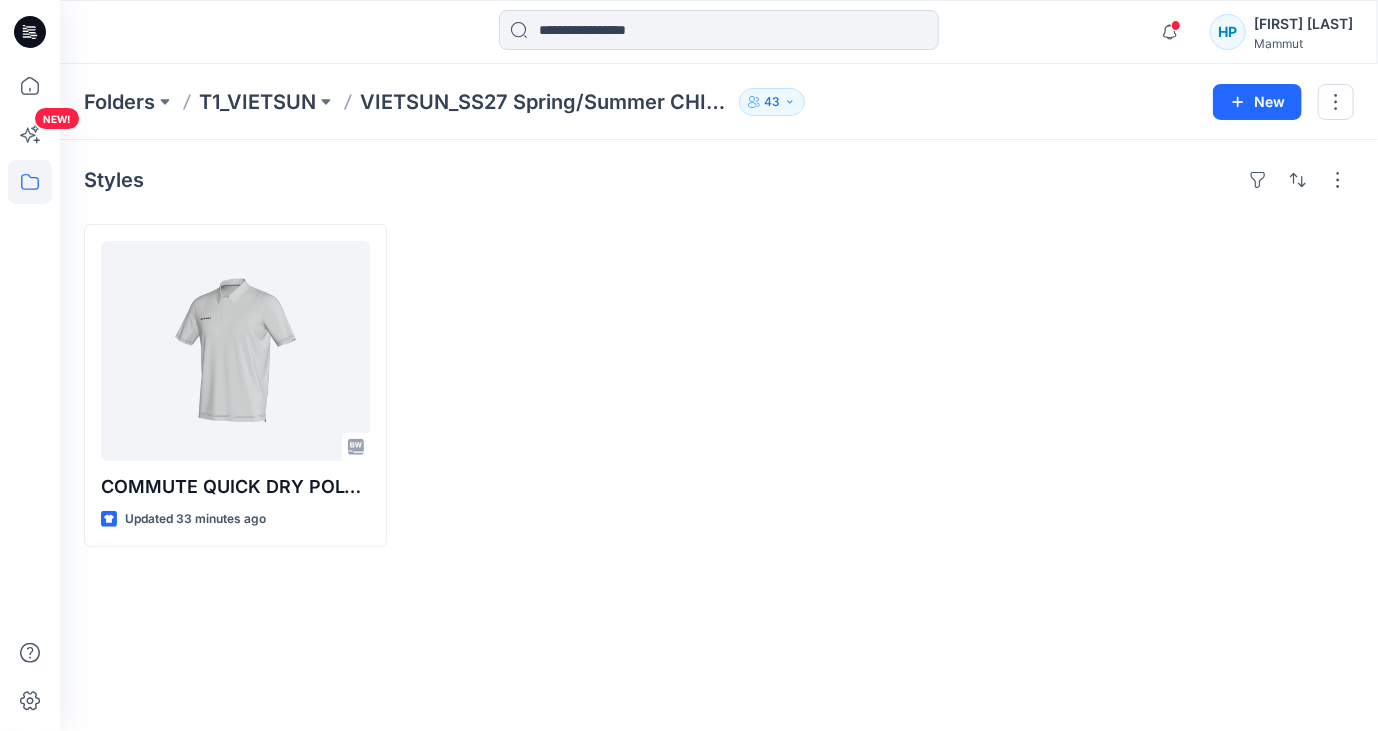 click at bounding box center [880, 385] 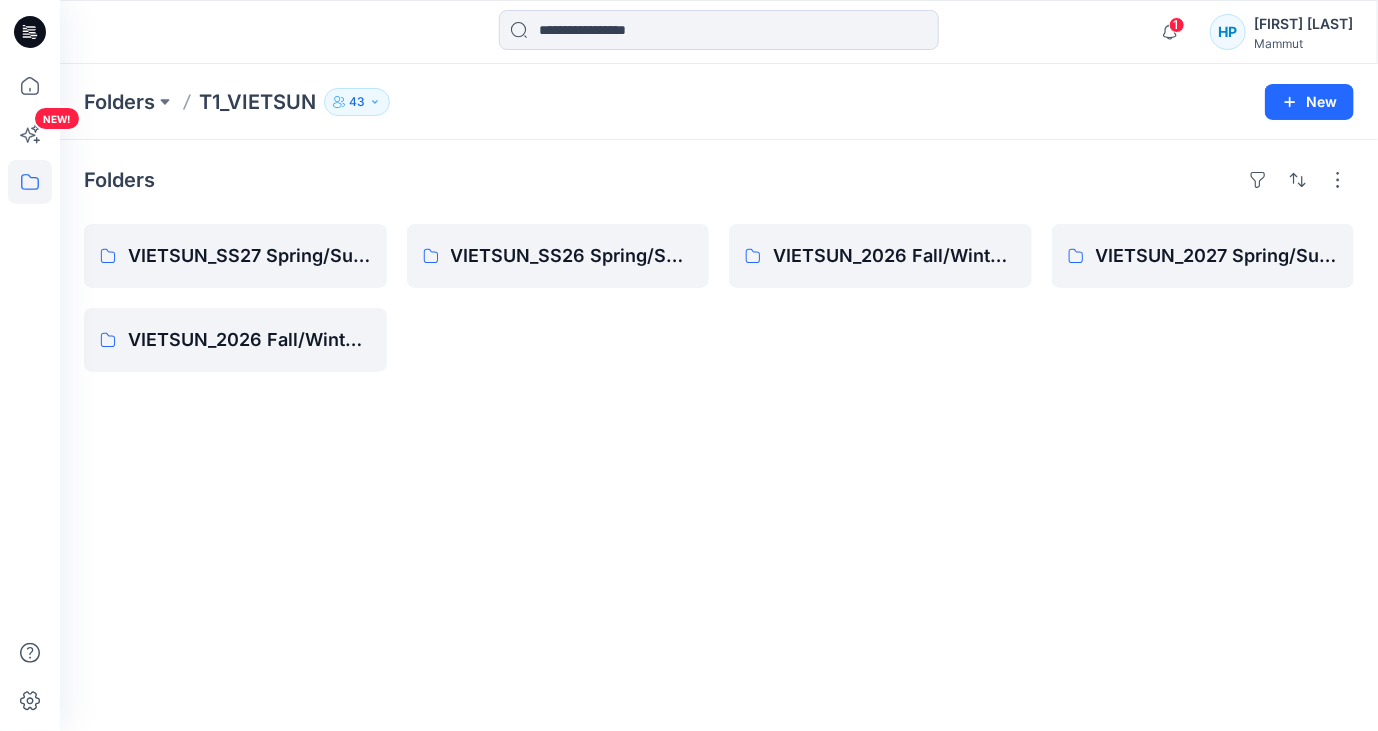 click on "Folders VIETSUN_SS27 Spring/Summer CHINA VIETSUN_2026 Fall/Winter Standard VIETSUN_SS26 Spring/Summer CHINA VIETSUN_2026 Fall/Winter SMU VIETSUN_2027 Spring/Summer Standard" at bounding box center [719, 435] 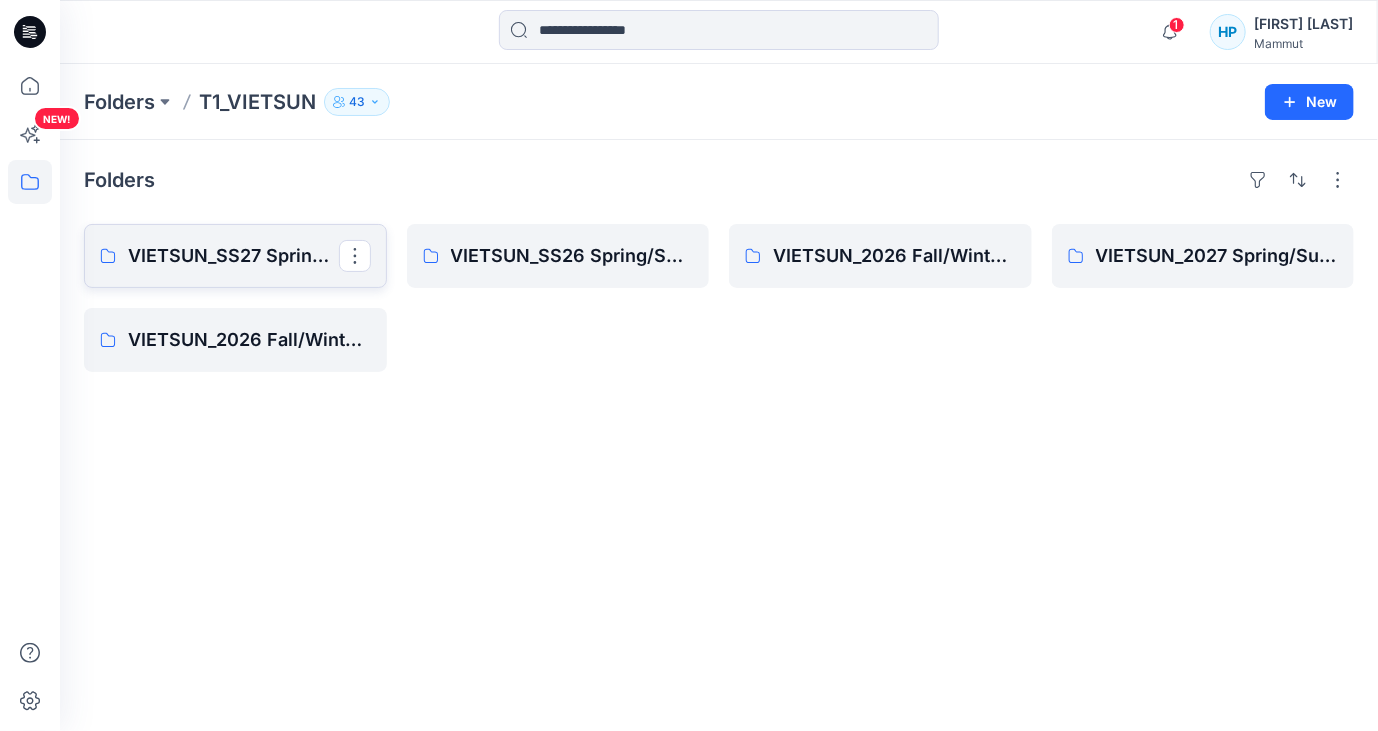 click on "VIETSUN_SS27 Spring/Summer CHINA" at bounding box center (233, 256) 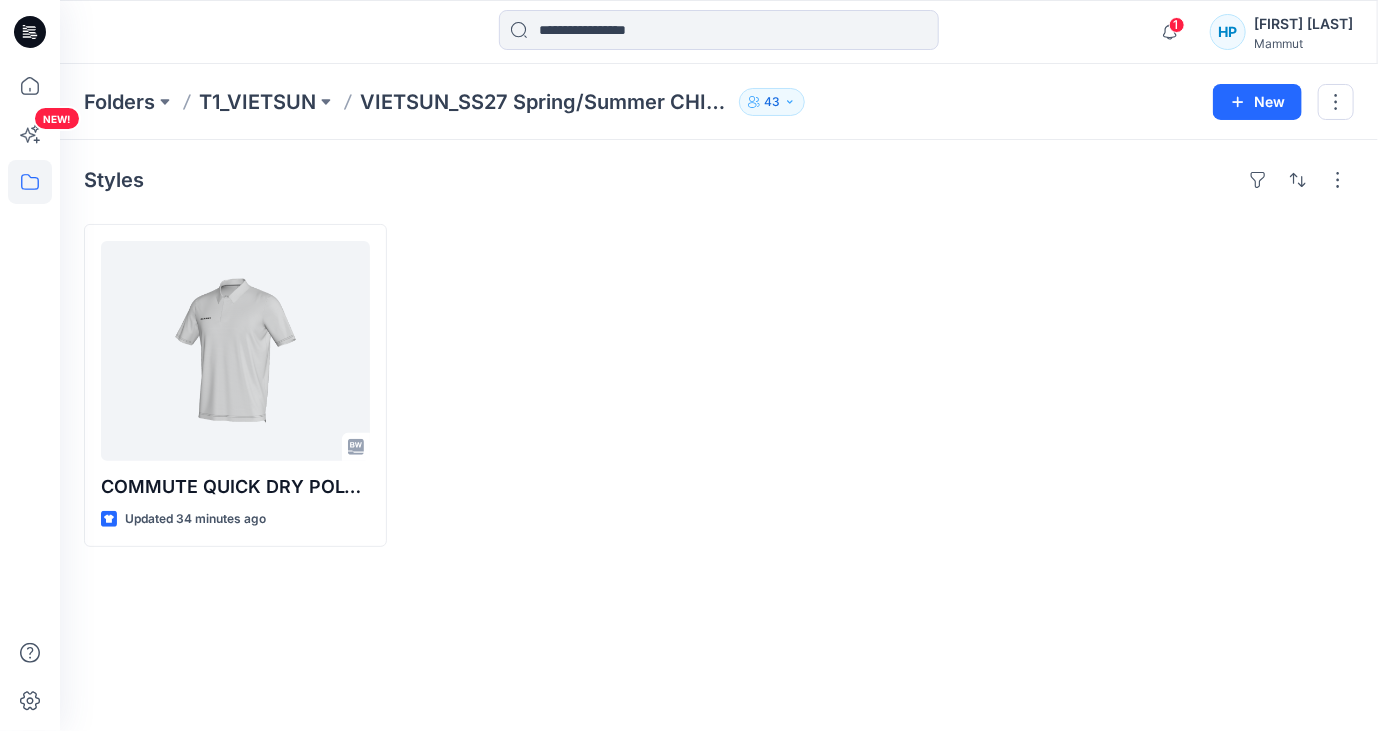 click at bounding box center (880, 385) 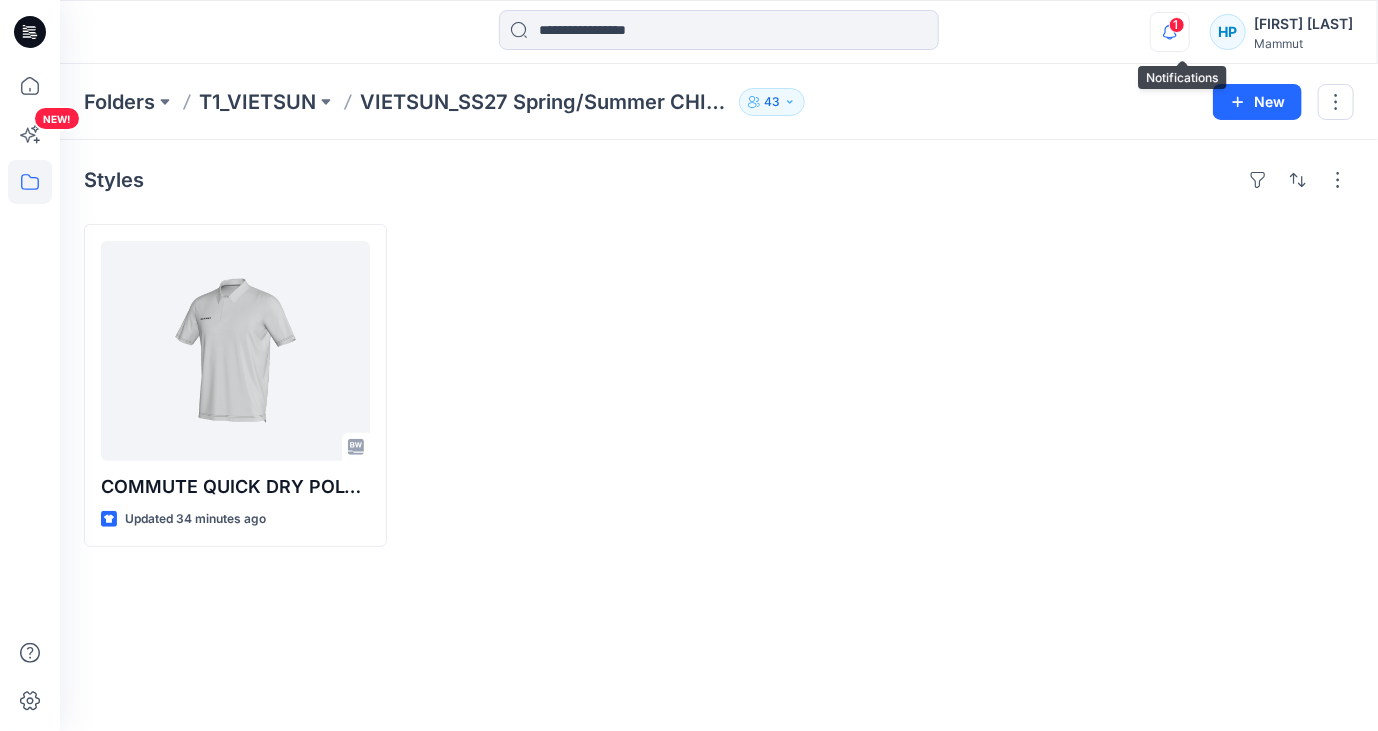 click 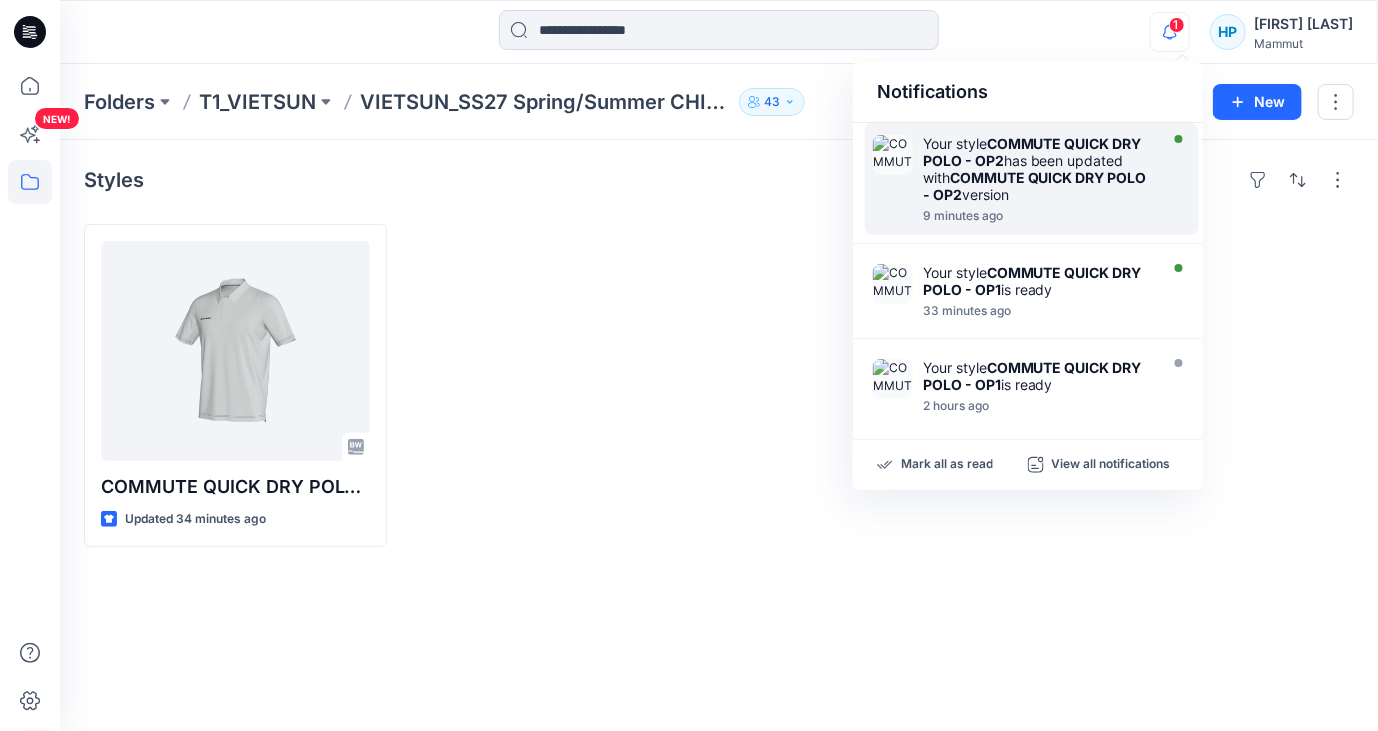 click on "Your style  COMMUTE QUICK DRY POLO - OP2  has been updated  with  COMMUTE QUICK DRY POLO - OP2  version" at bounding box center (1038, 169) 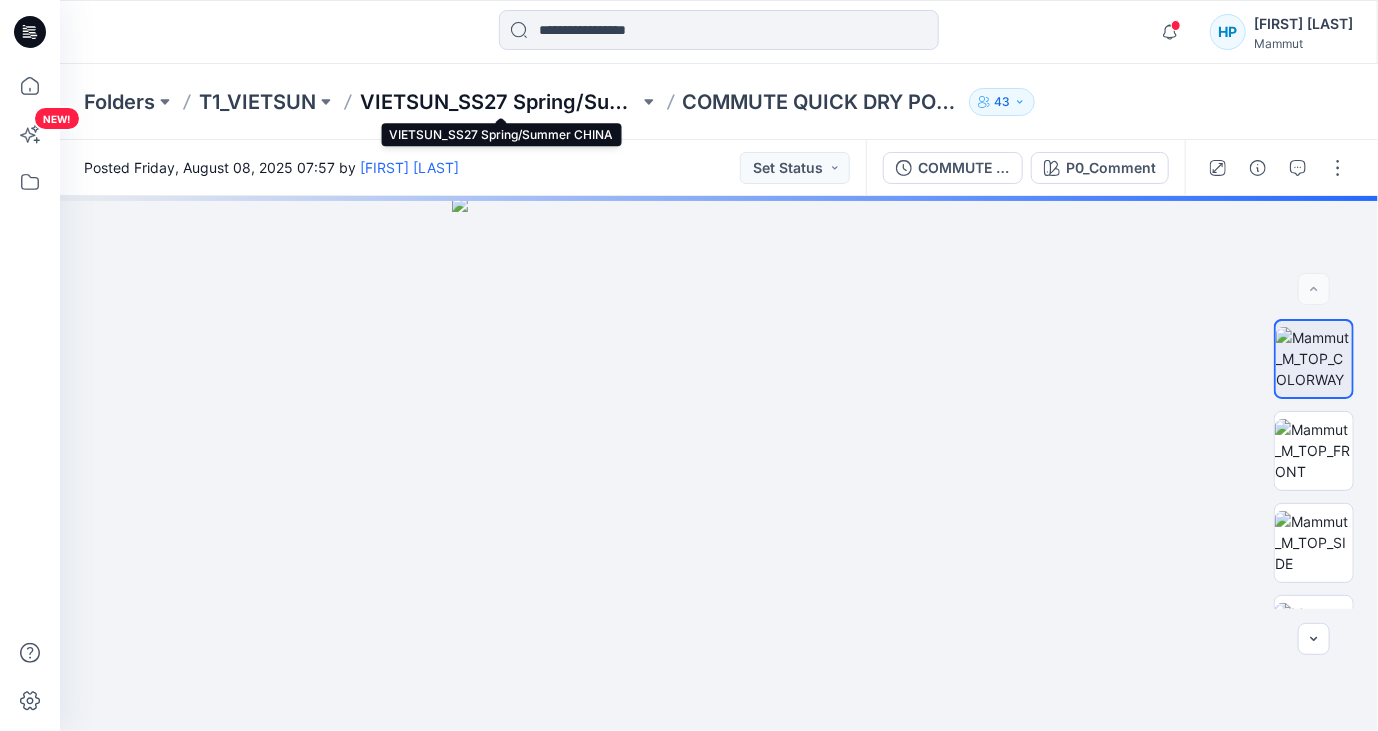 click on "VIETSUN_SS27 Spring/Summer CHINA" at bounding box center (499, 102) 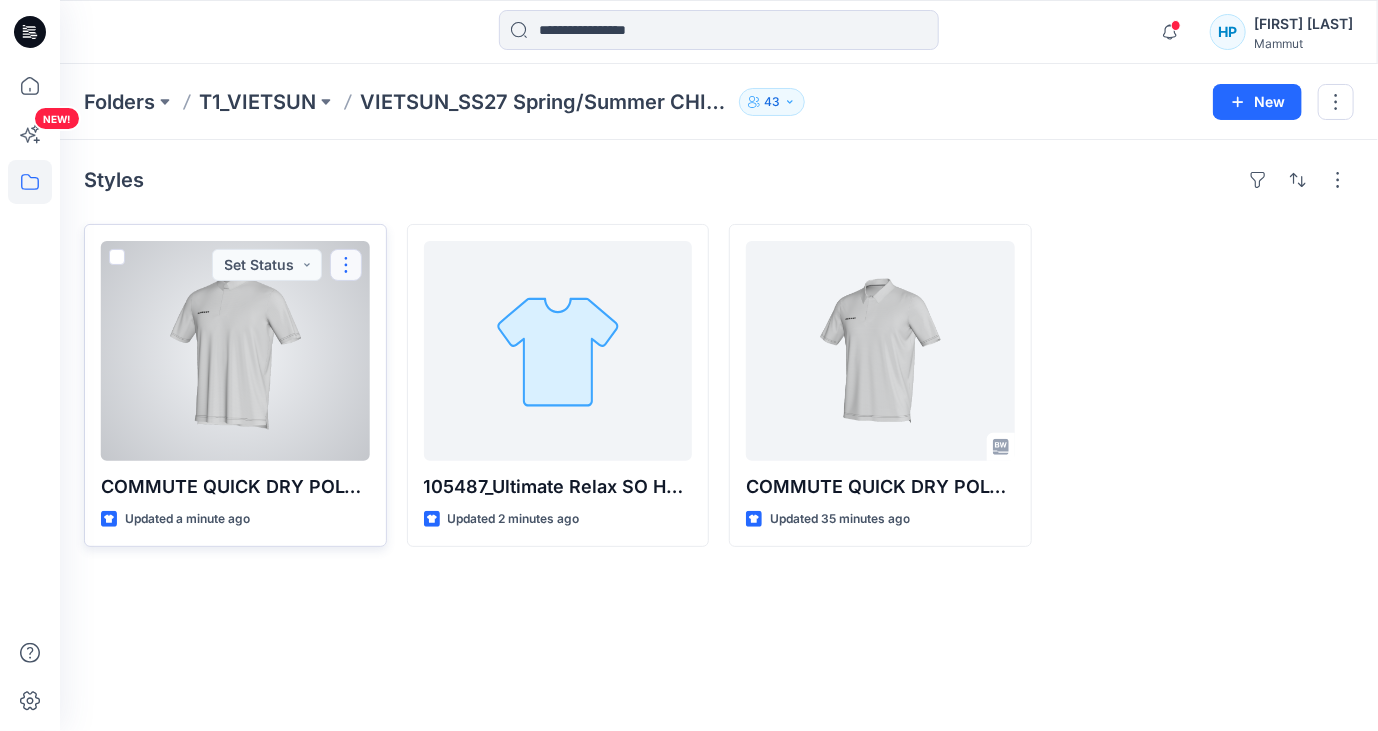 click at bounding box center (346, 265) 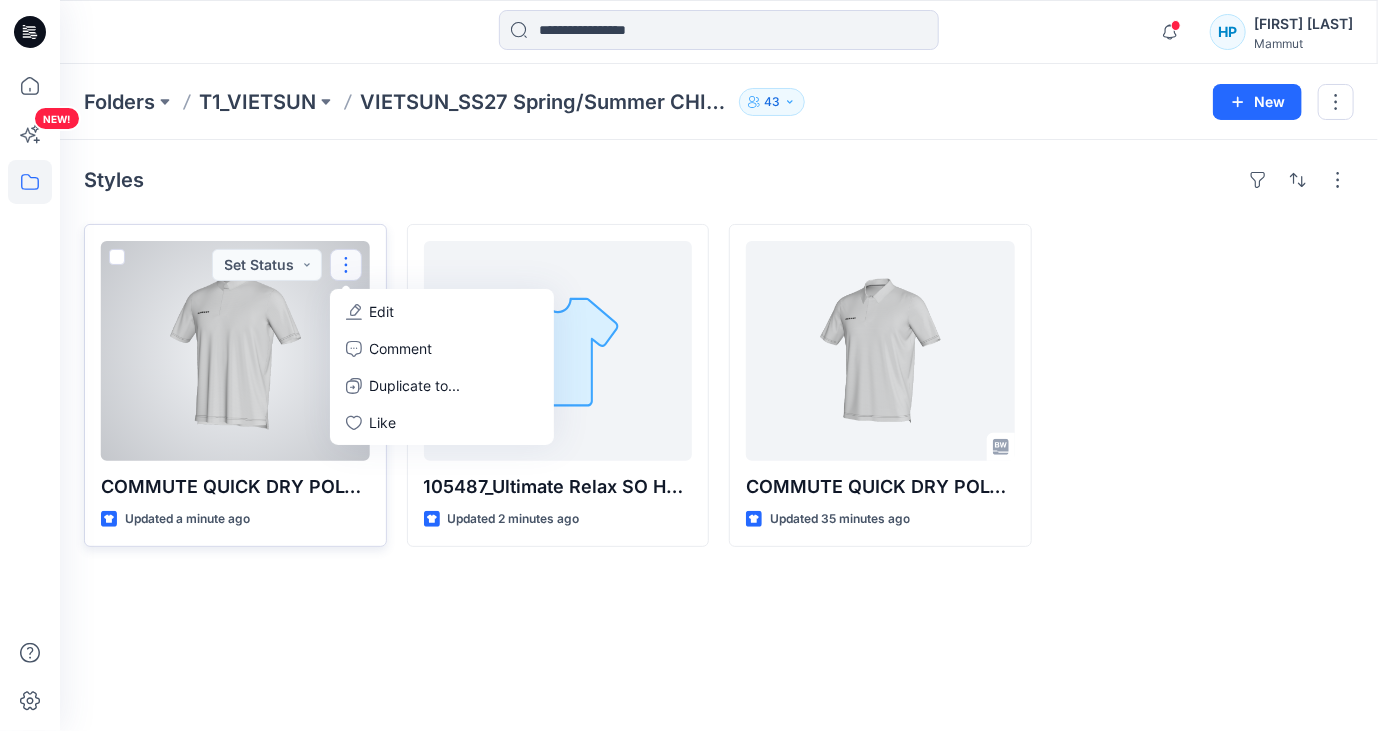 click on "Edit" at bounding box center (382, 311) 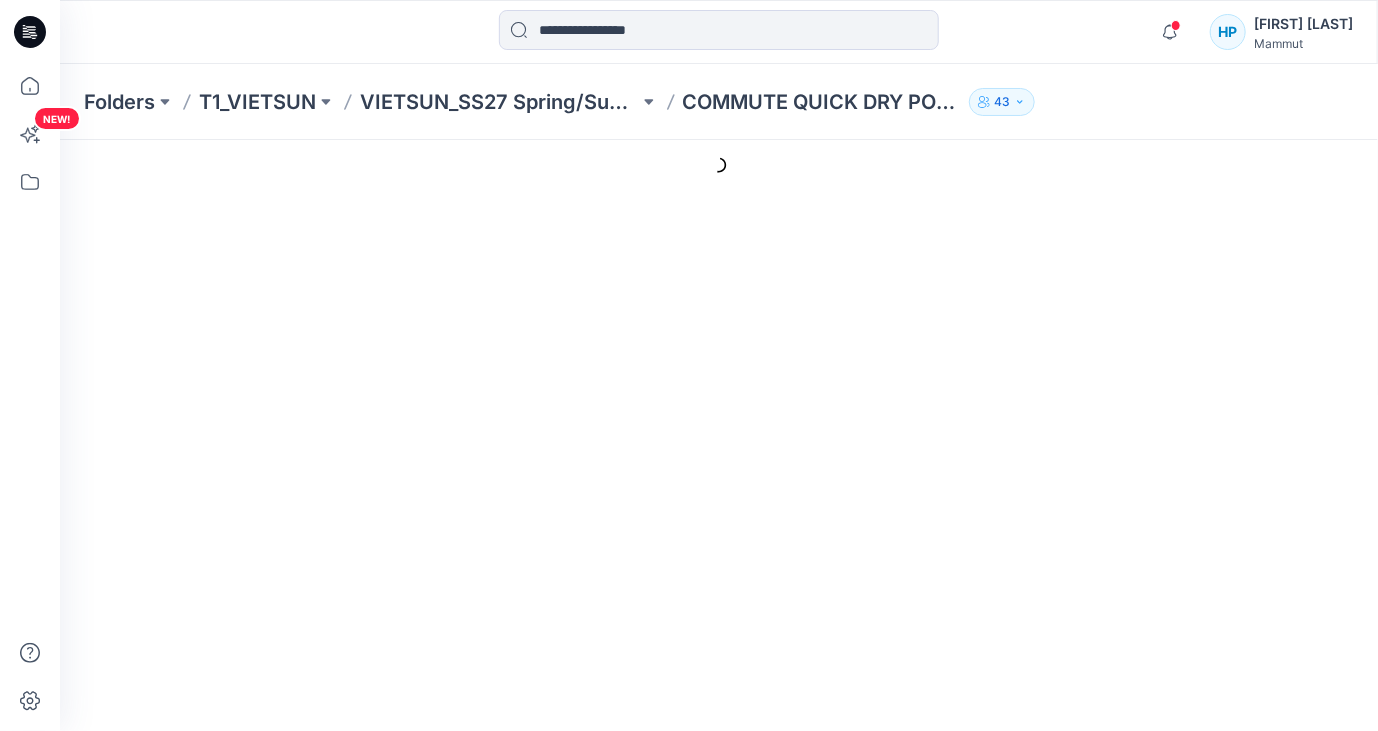 scroll, scrollTop: 0, scrollLeft: 0, axis: both 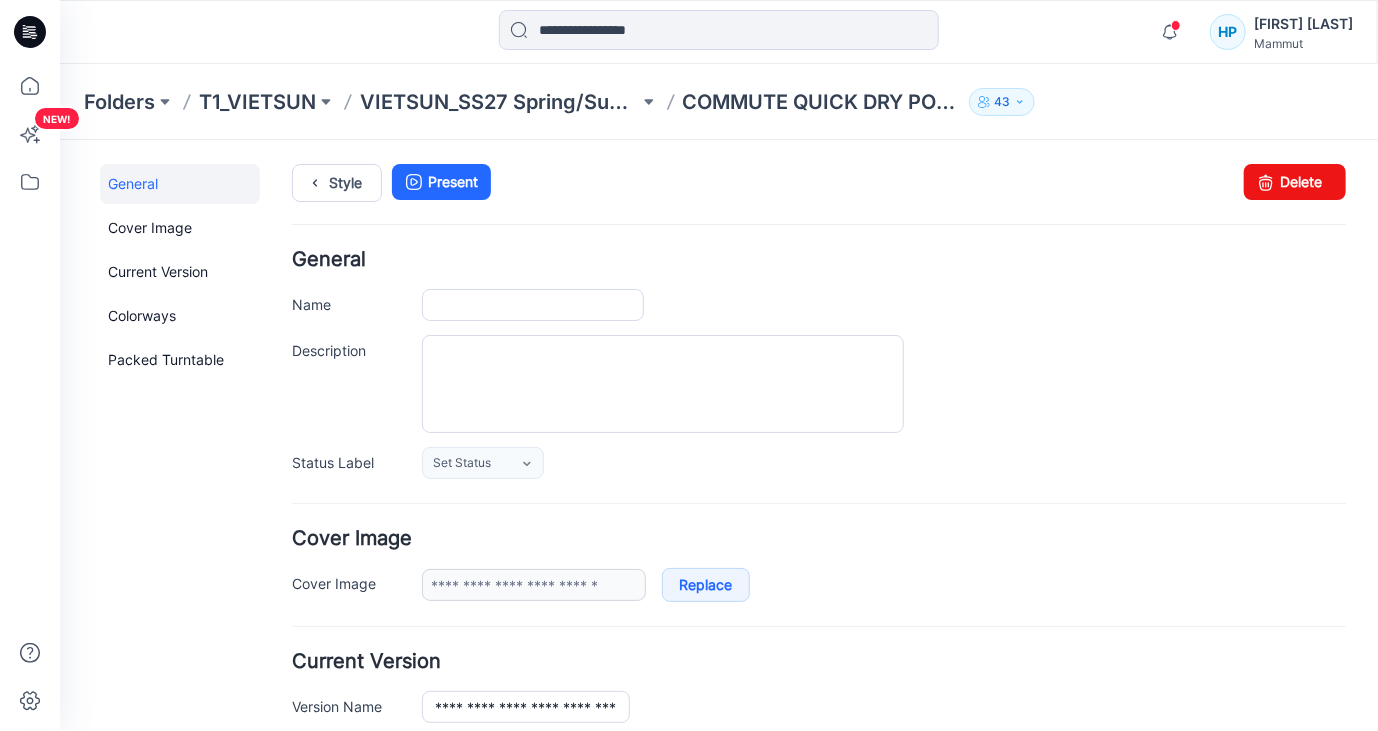 type on "**********" 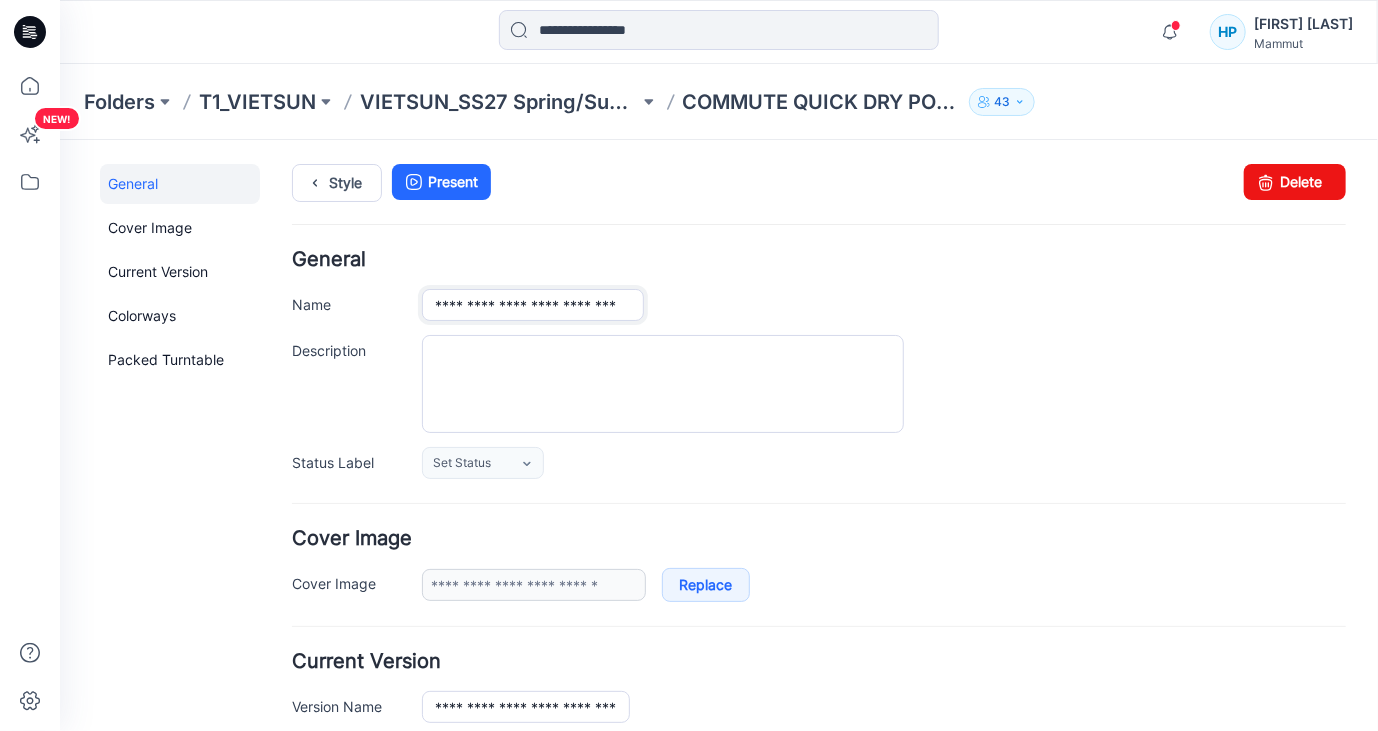 click on "**********" at bounding box center (532, 304) 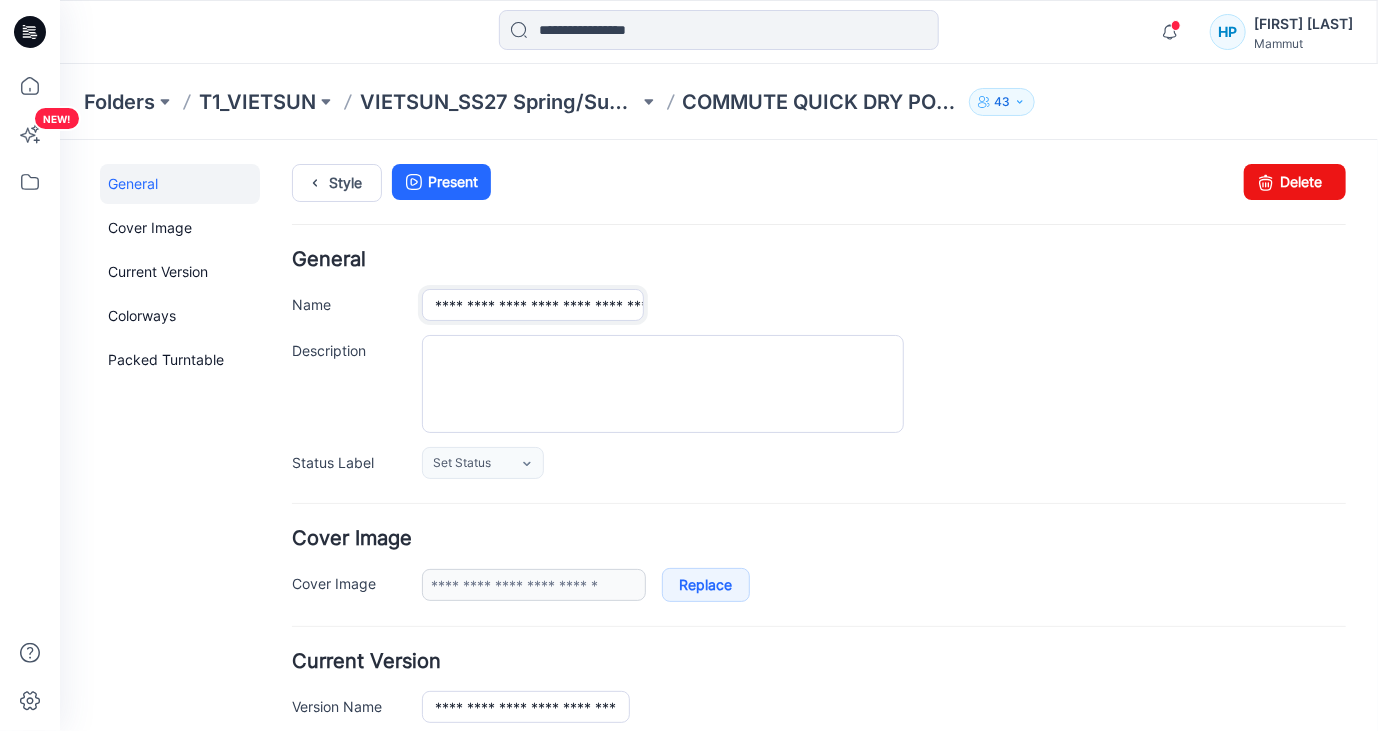 type on "**********" 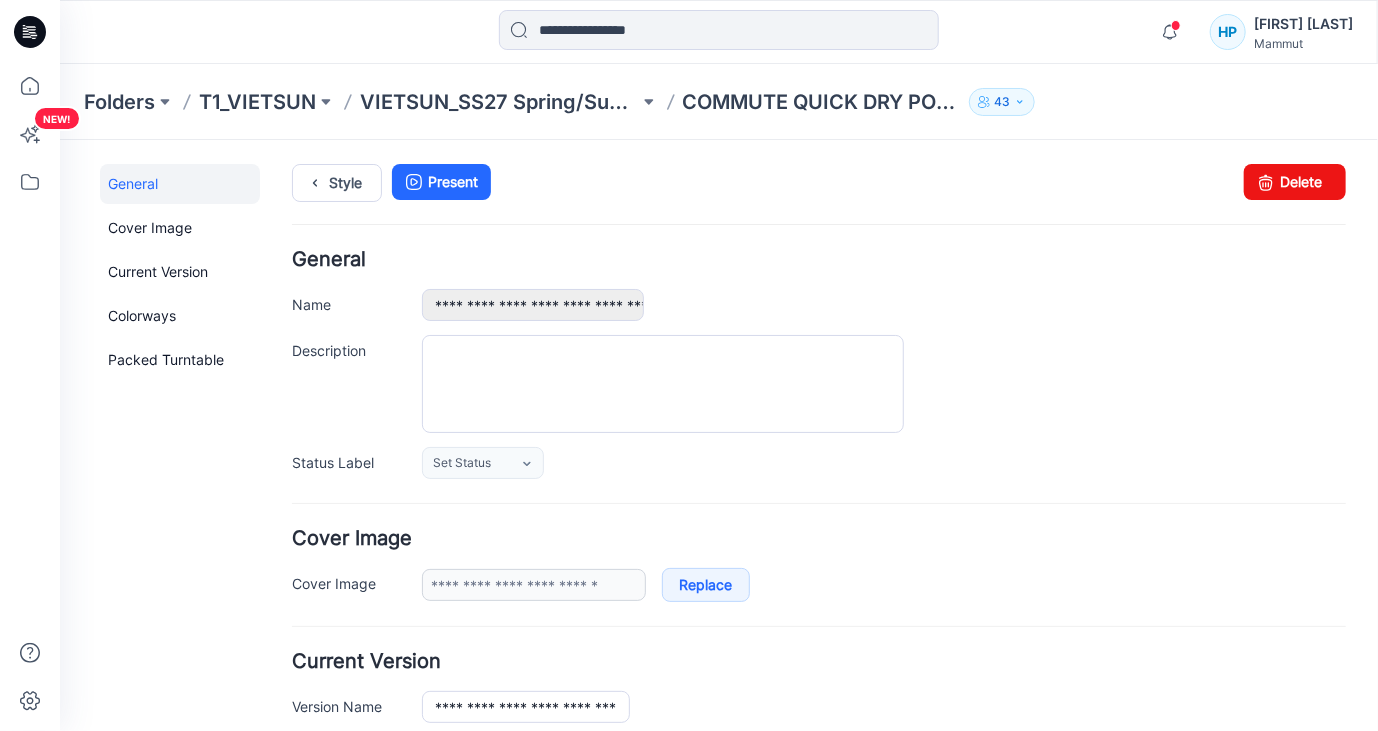 click on "**********" at bounding box center [818, 363] 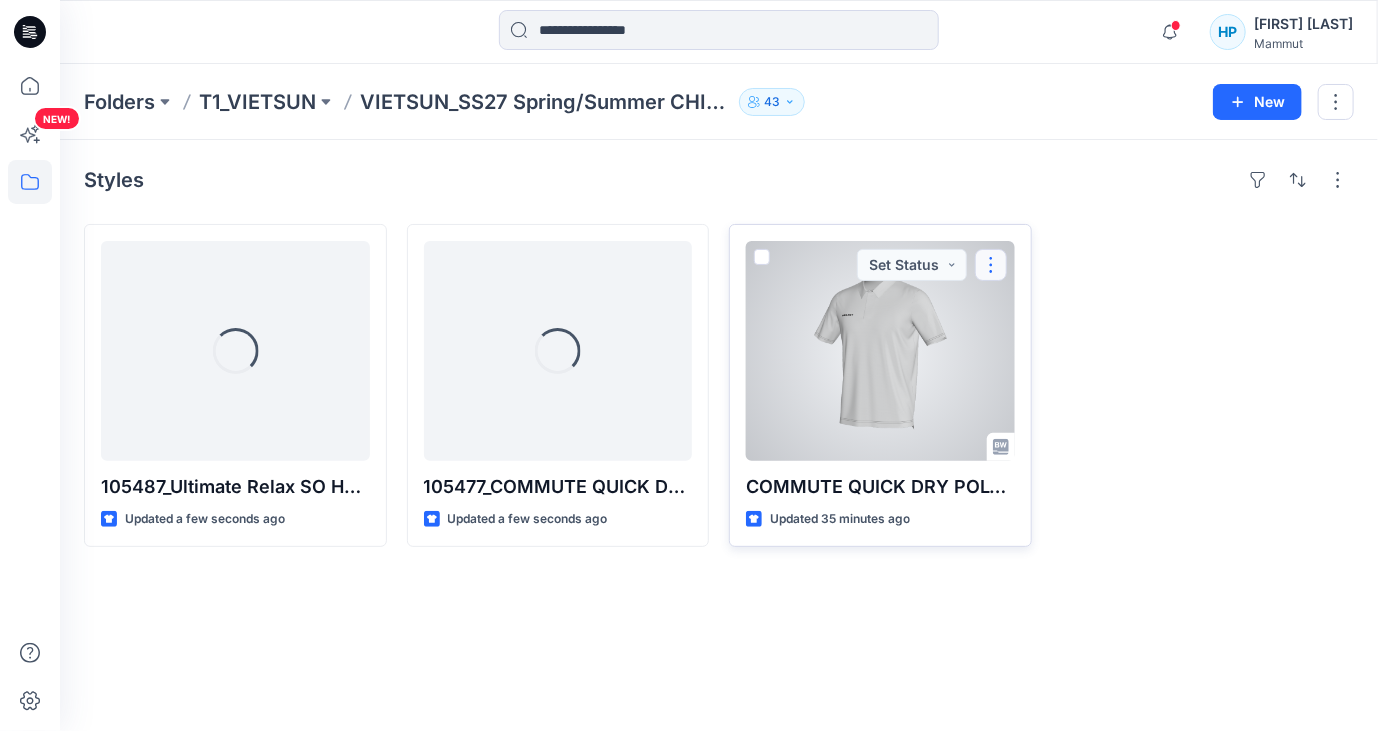 click at bounding box center [991, 265] 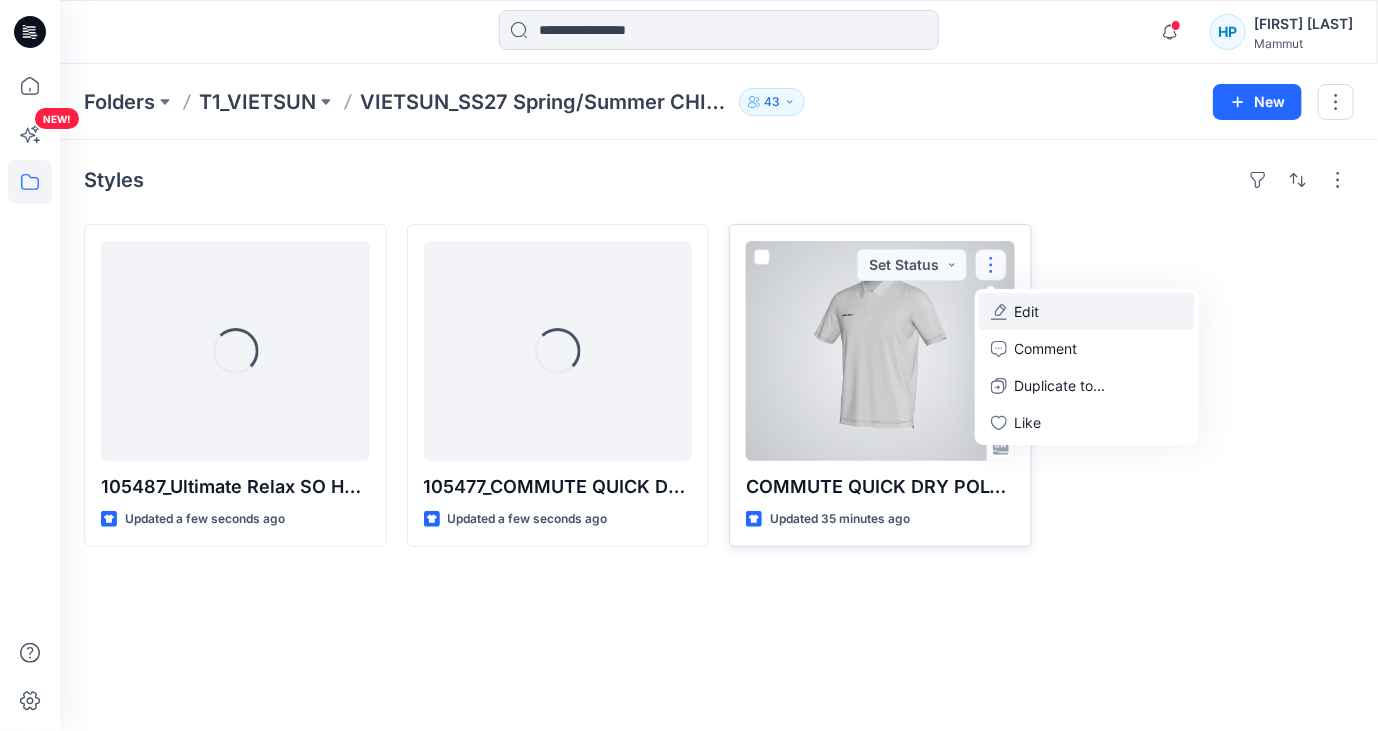 click on "Edit" at bounding box center [1027, 311] 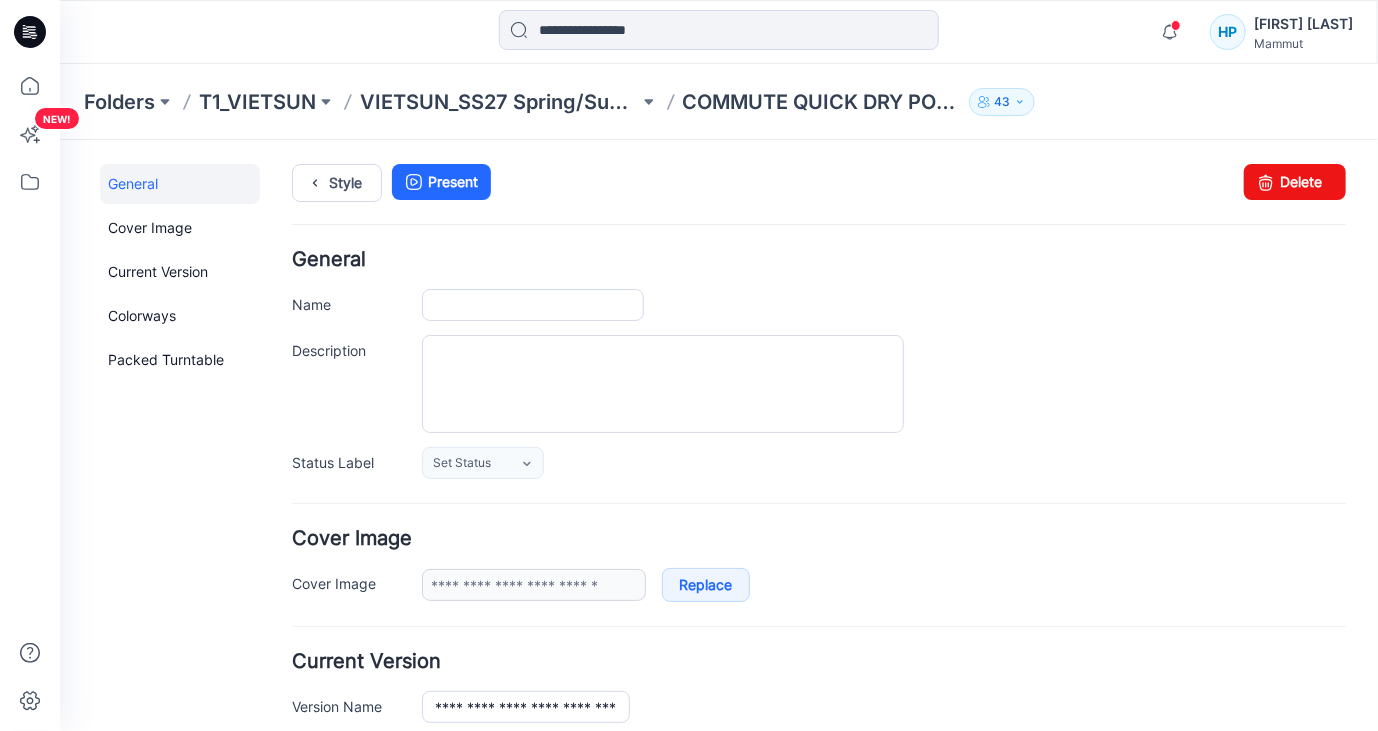 scroll, scrollTop: 0, scrollLeft: 0, axis: both 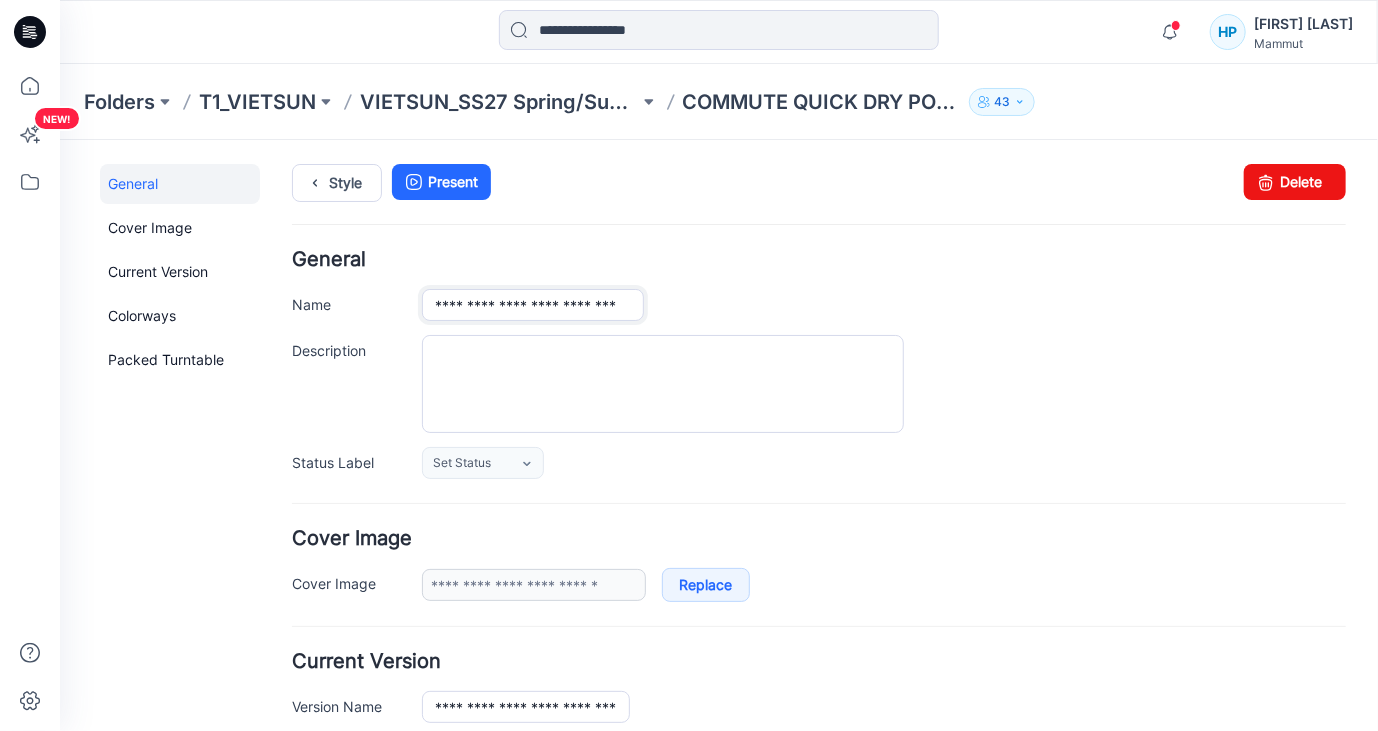 click on "**********" at bounding box center (532, 304) 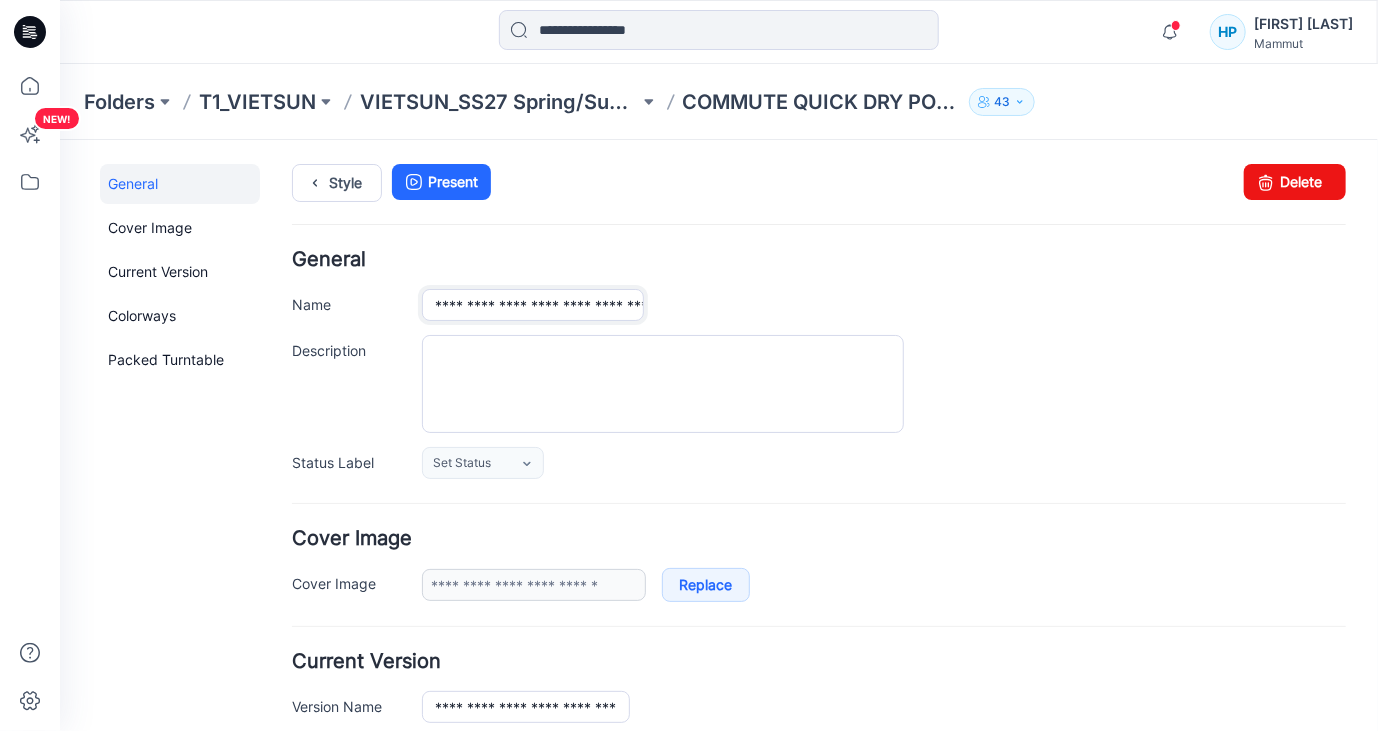type on "**********" 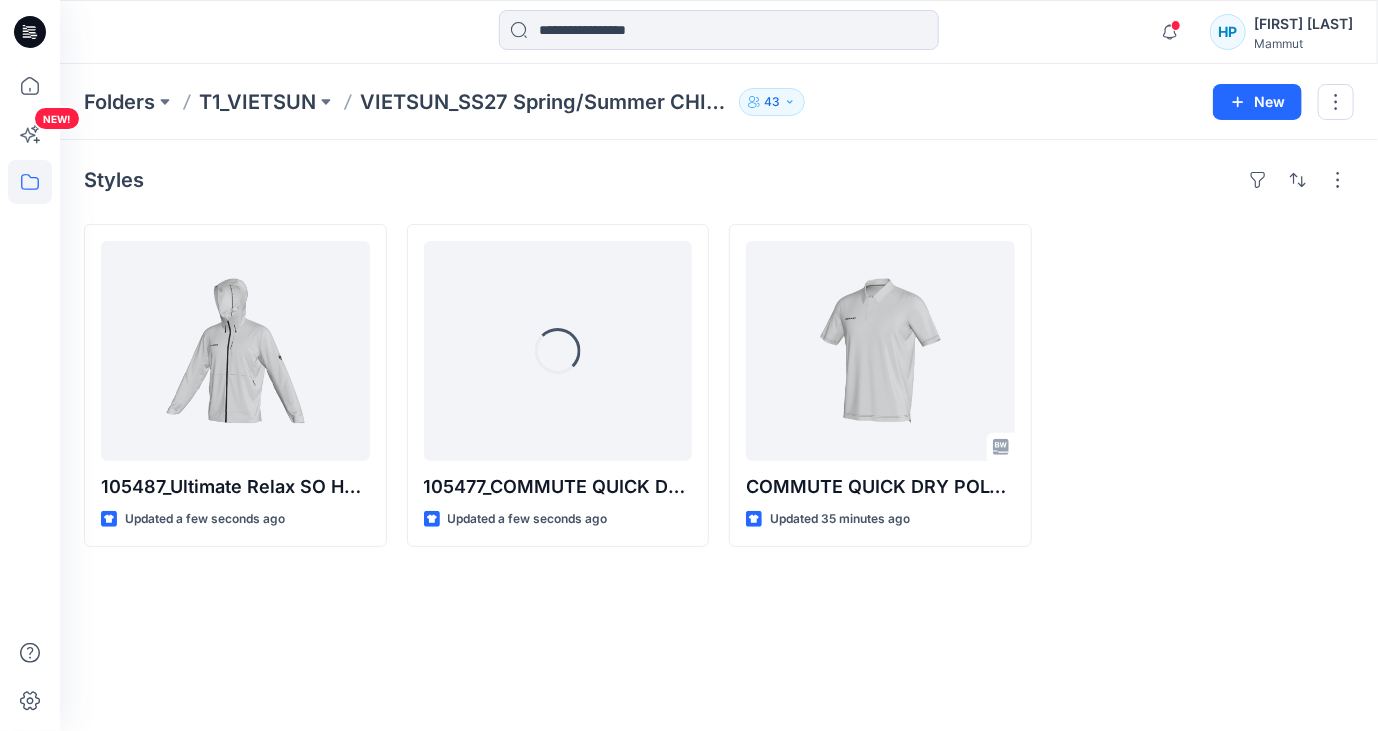click at bounding box center (1203, 385) 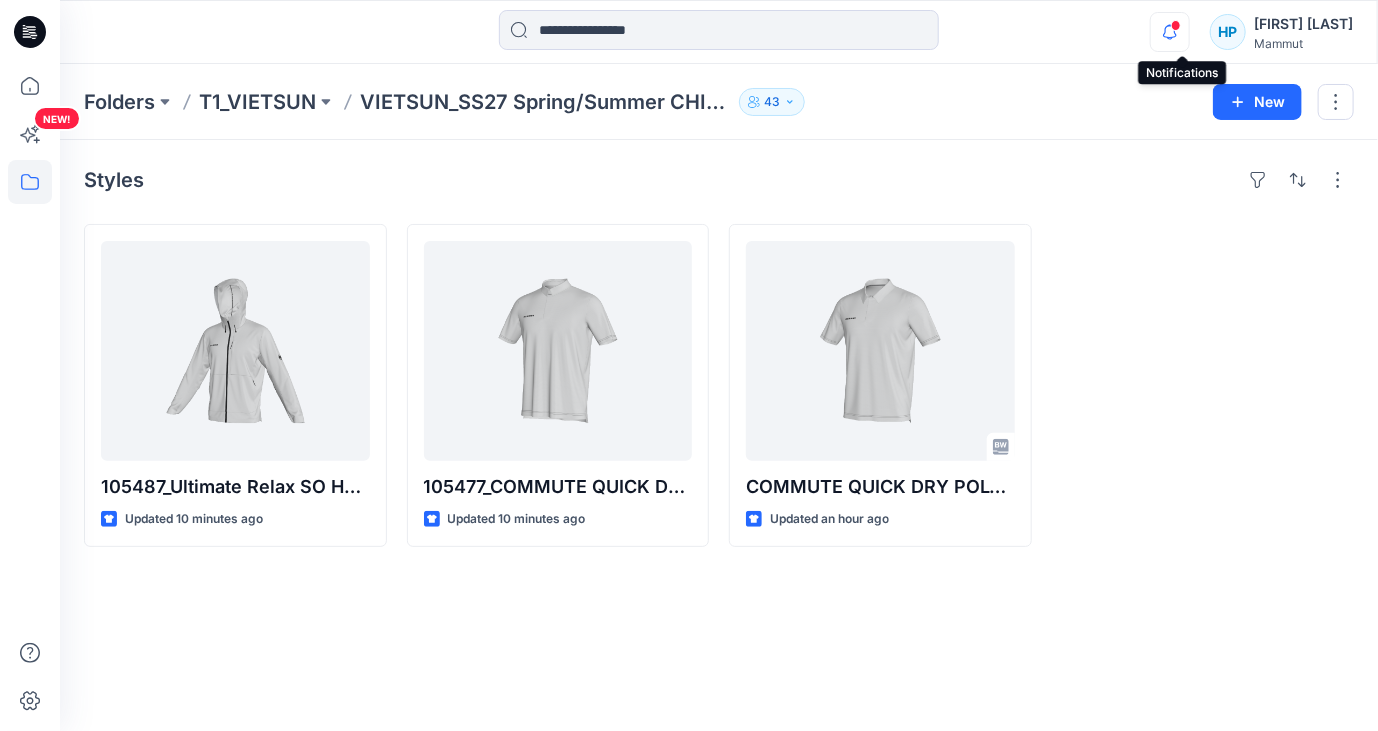 click 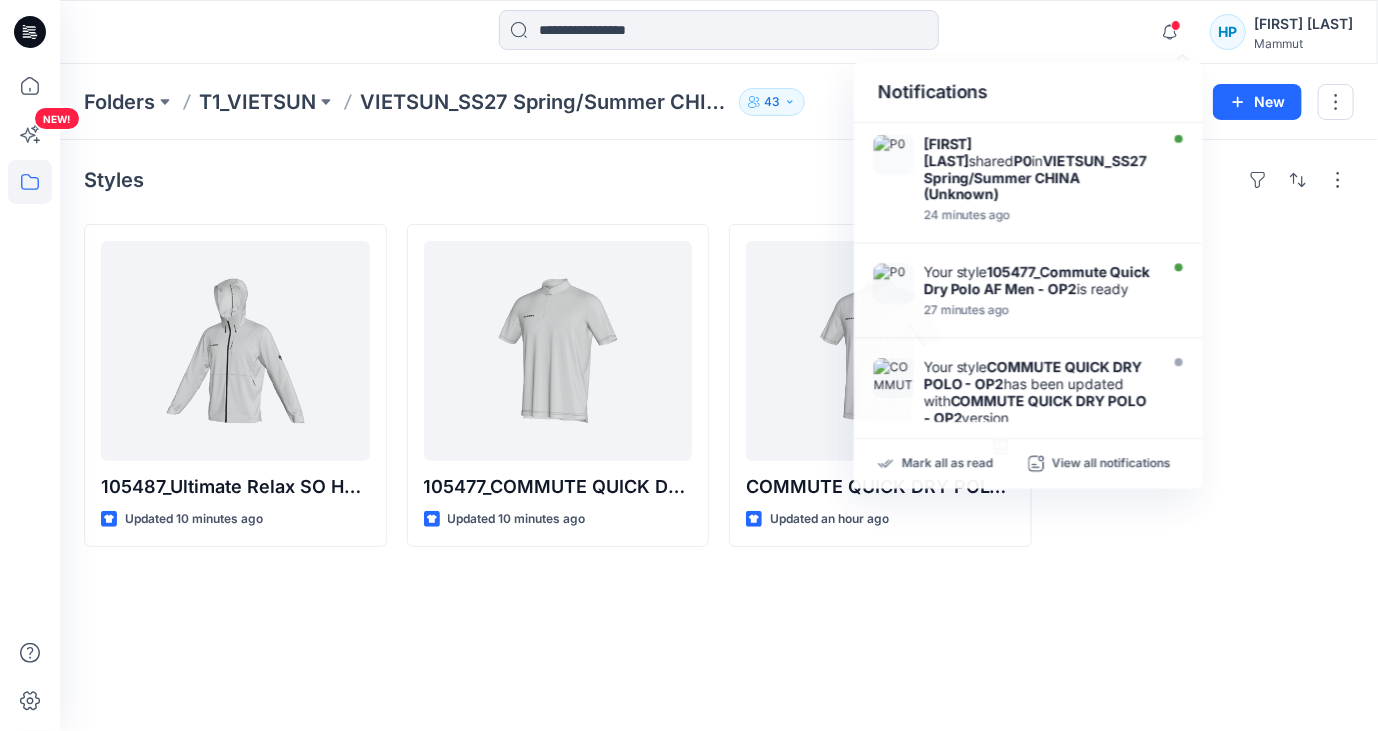 click at bounding box center [1203, 385] 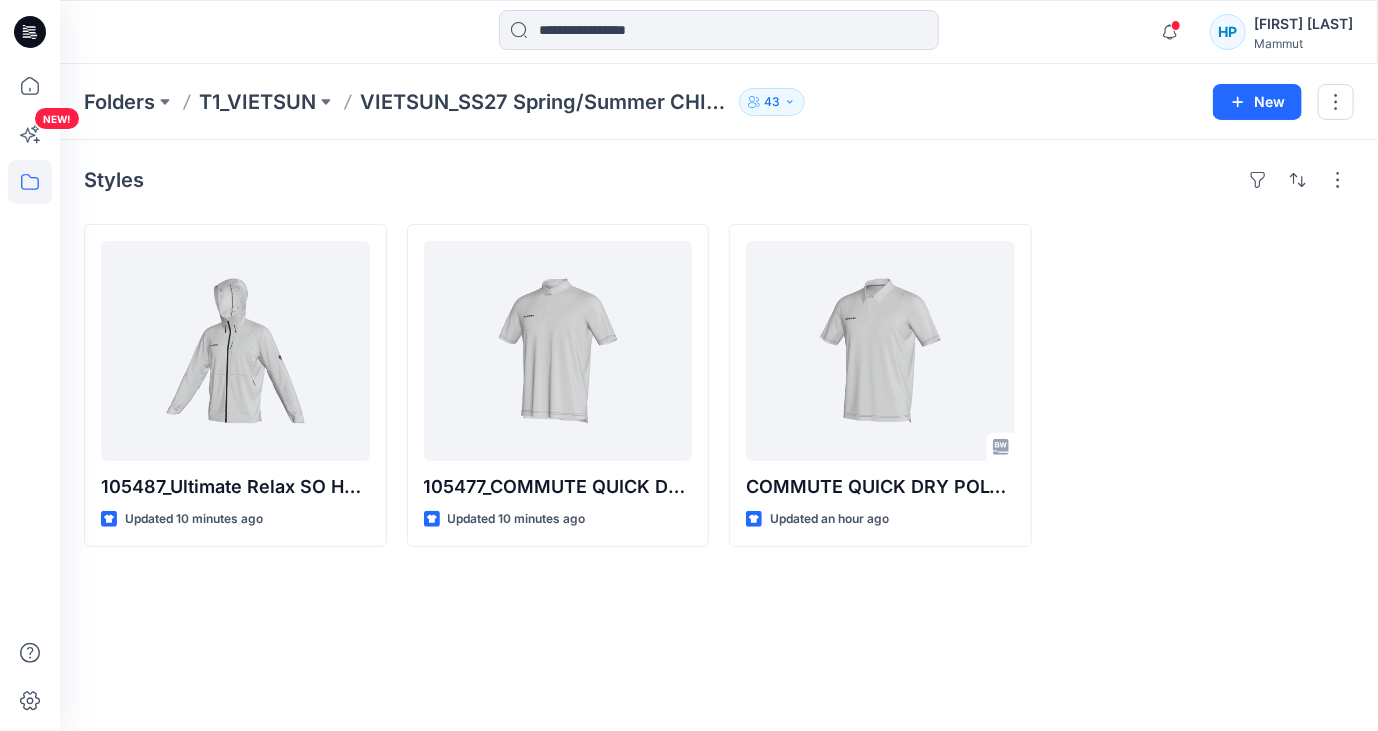 click on "Styles 105487_Ultimate Relax SO Hooded Jacket AF Men Updated 10 minutes ago 105477_COMMUTE QUICK DRY POLO - OP2 Updated 10 minutes ago COMMUTE QUICK DRY POLO - OP1 Updated an hour ago" at bounding box center (719, 435) 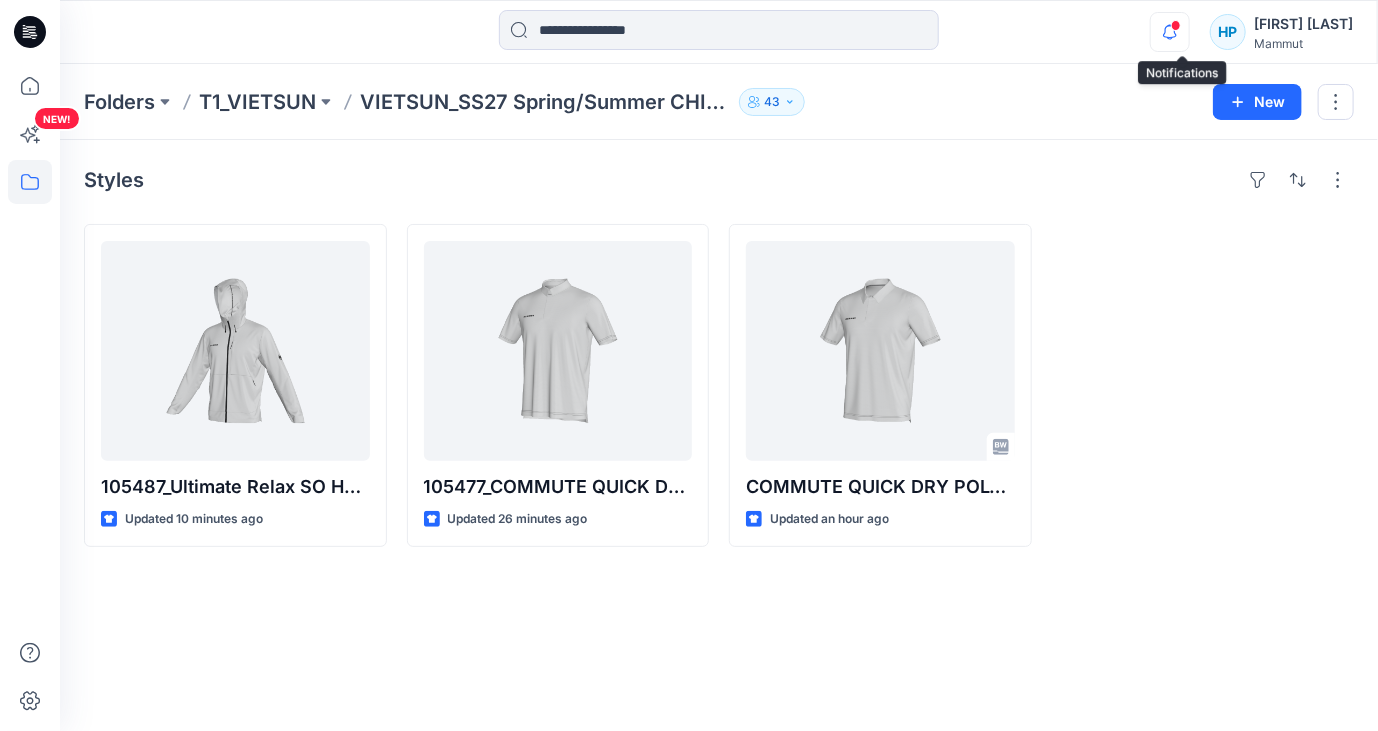click 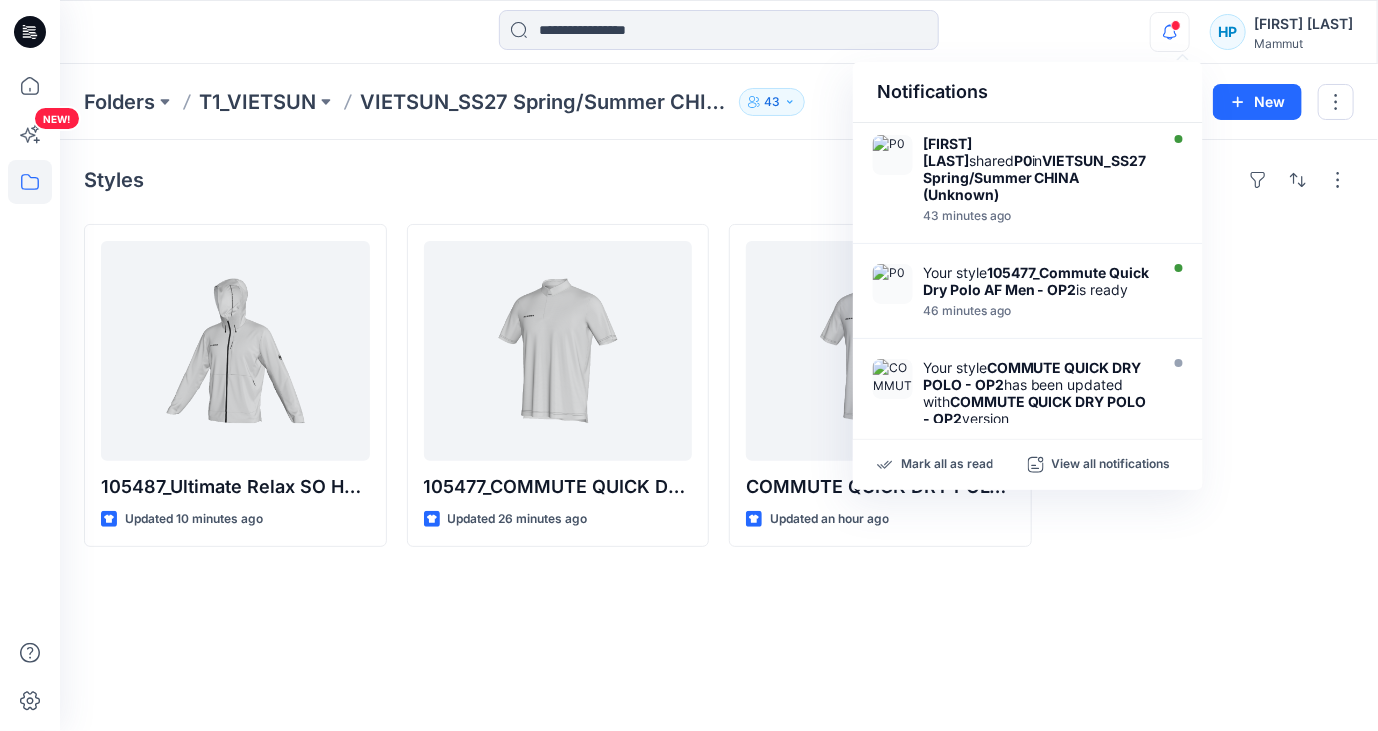 click on "Styles 105487_Ultimate Relax SO Hooded Jacket AF Men Updated 10 minutes ago 105477_COMMUTE QUICK DRY POLO - OP2 Updated 26 minutes ago COMMUTE QUICK DRY POLO - OP1 Updated an hour ago" at bounding box center [719, 435] 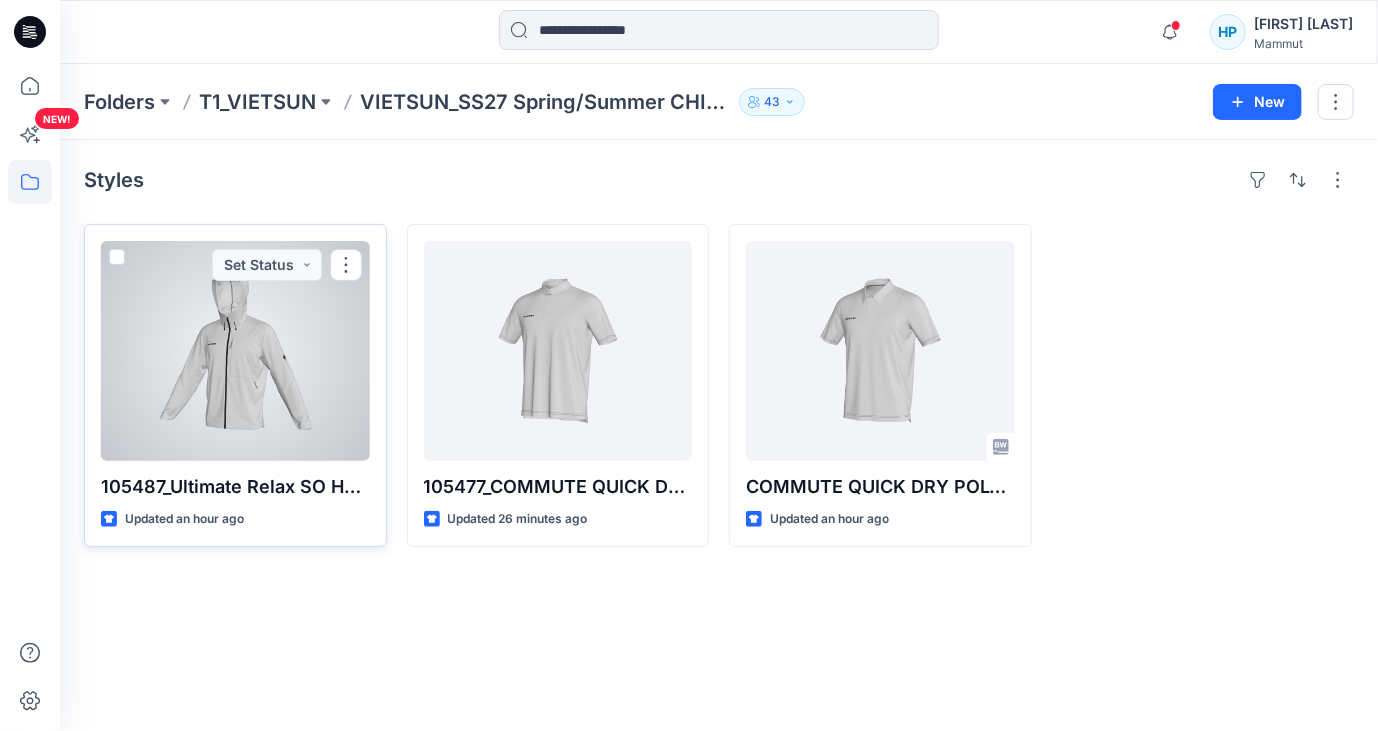 click at bounding box center (235, 351) 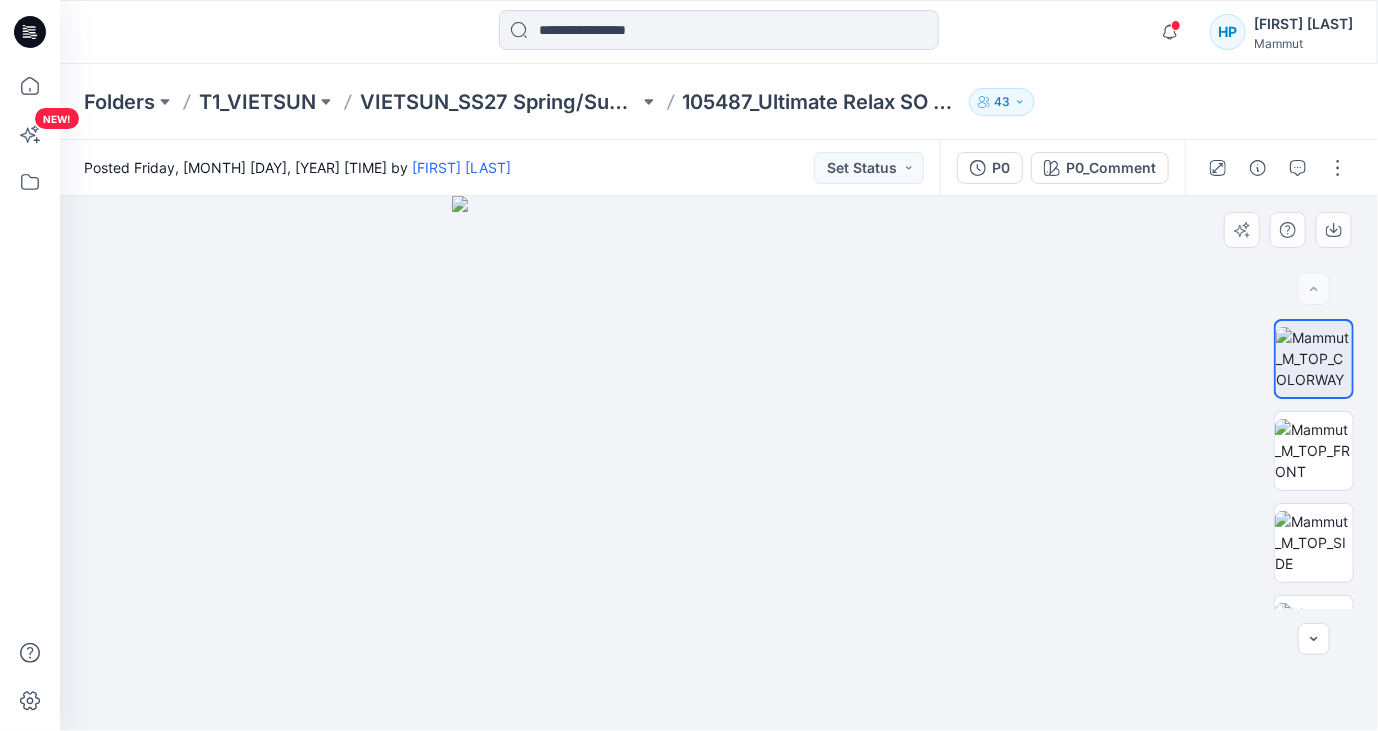 click at bounding box center [719, 463] 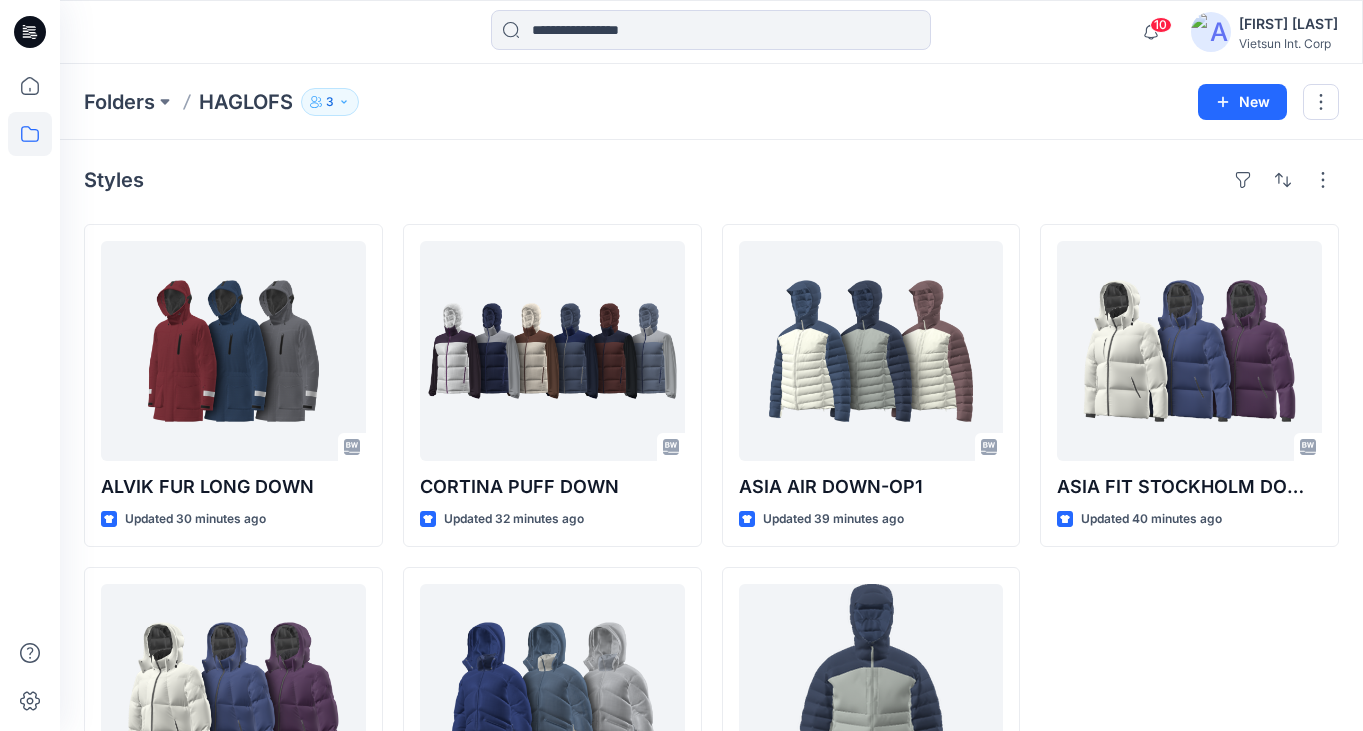 scroll, scrollTop: 0, scrollLeft: 0, axis: both 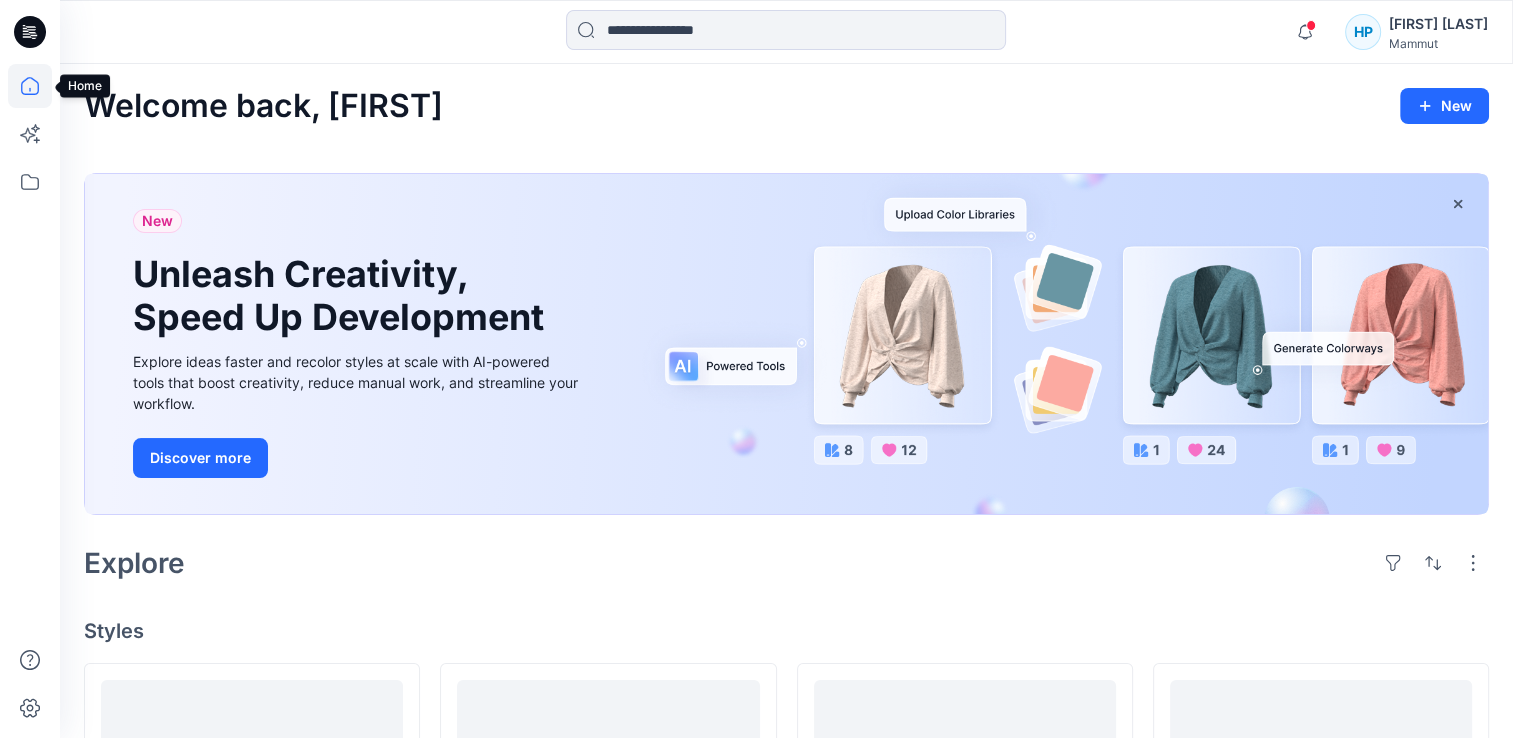 click 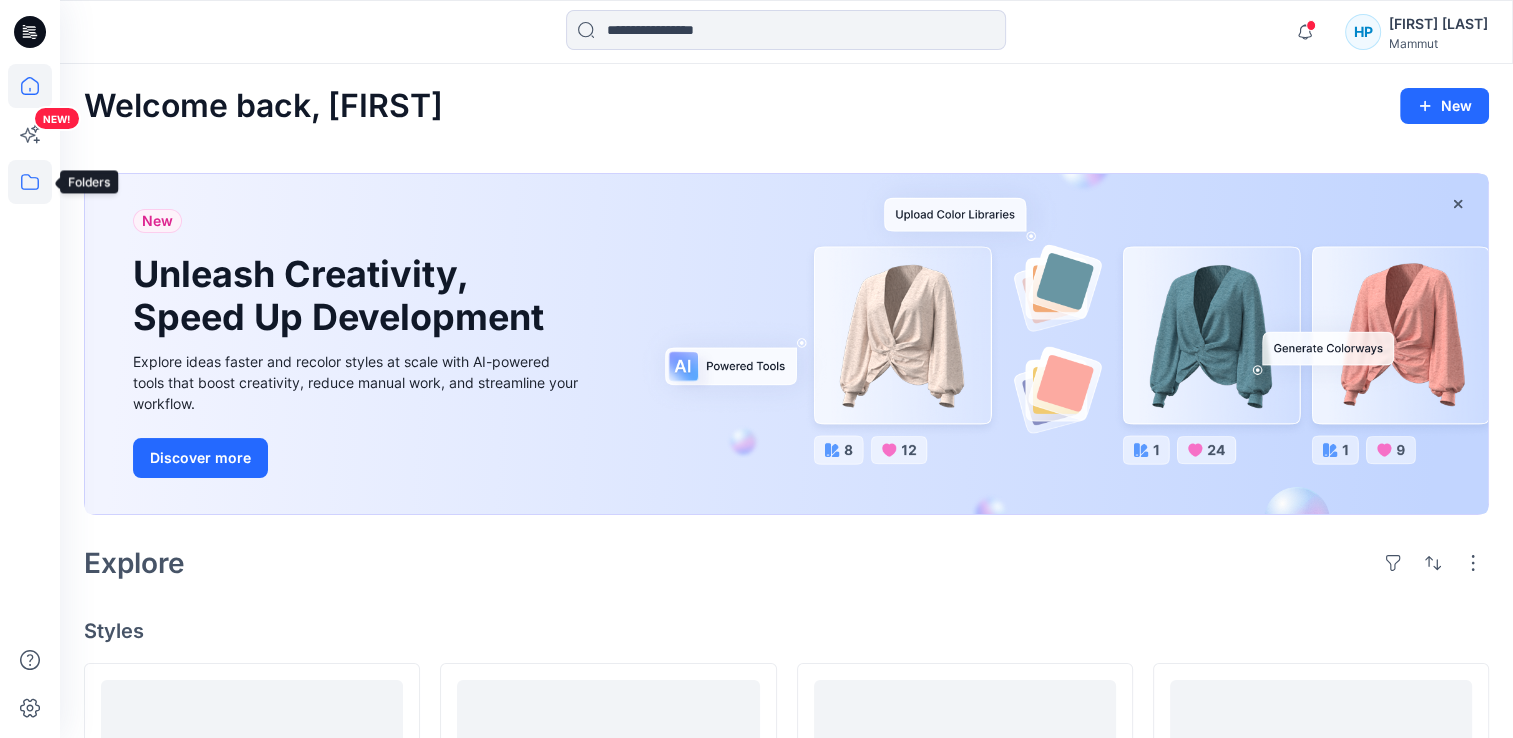 click 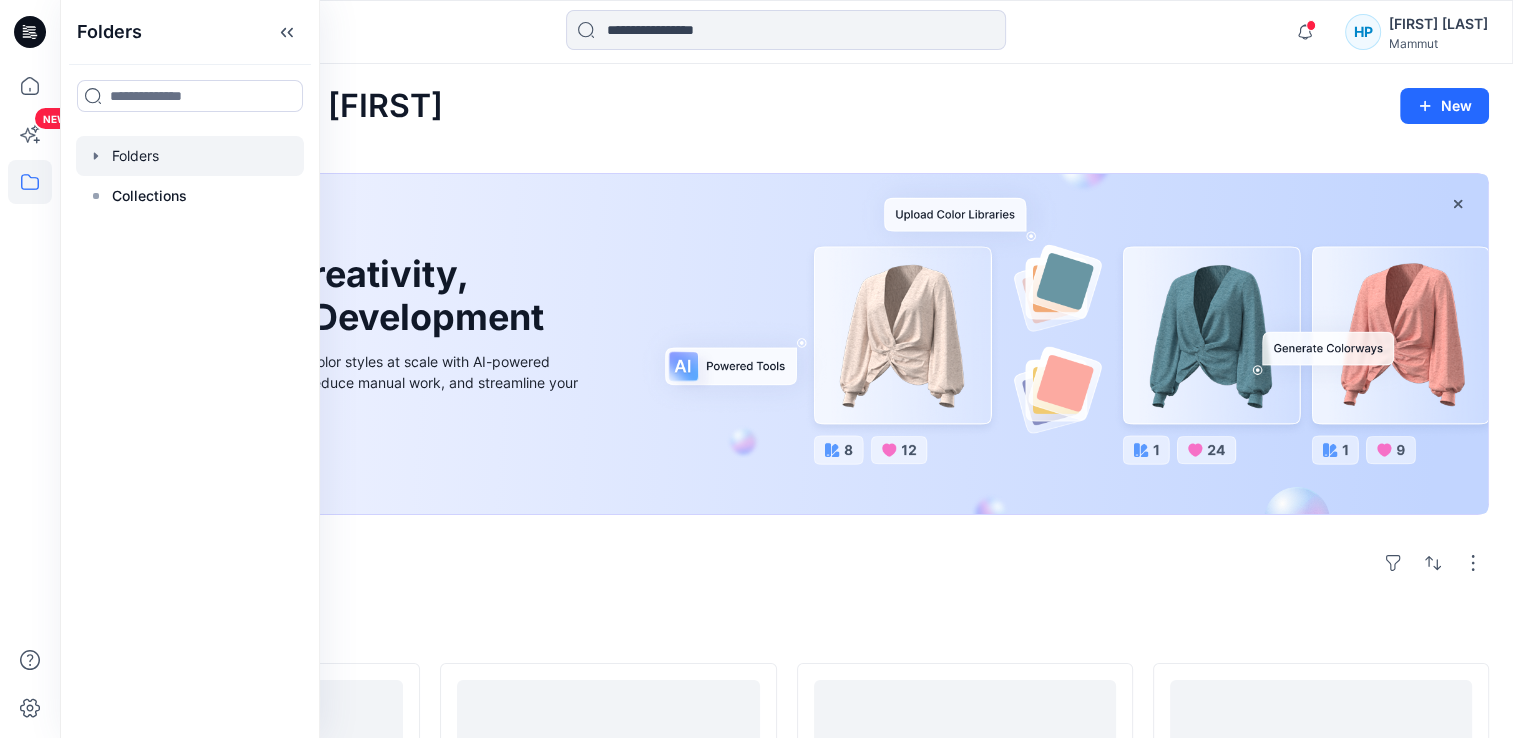 click at bounding box center (190, 156) 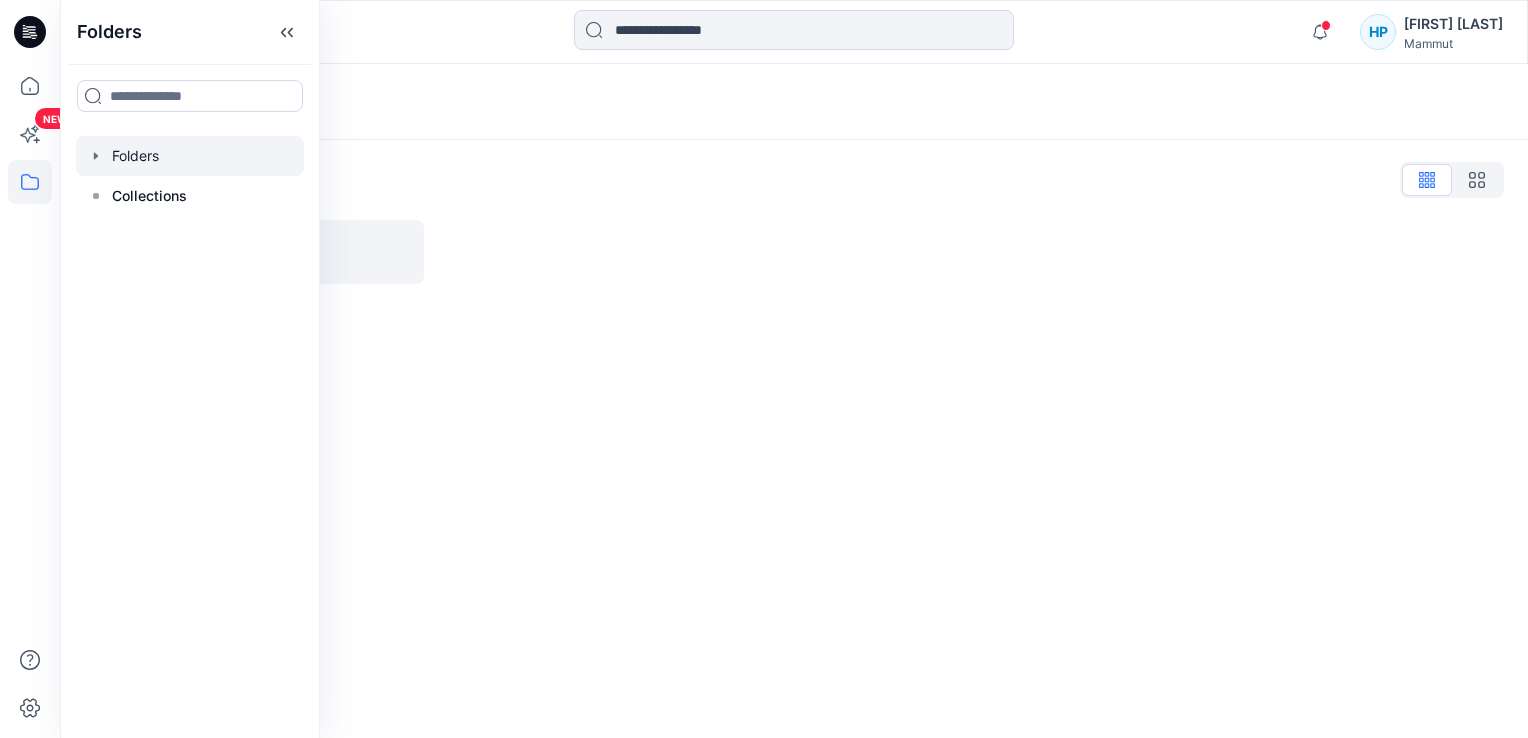 click on "Folders Folders List T1_VIETSUN" at bounding box center [794, 401] 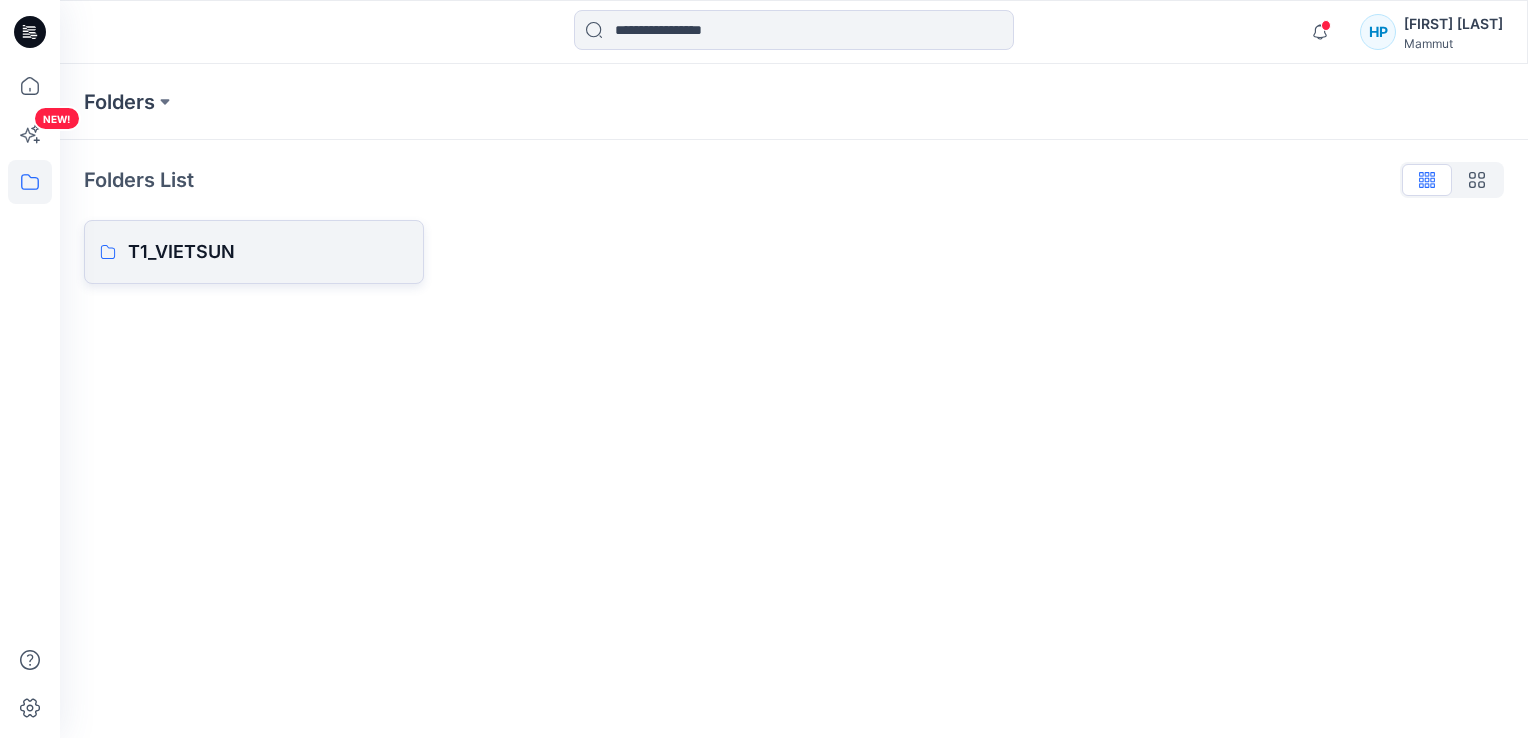 click on "T1_VIETSUN" at bounding box center (268, 252) 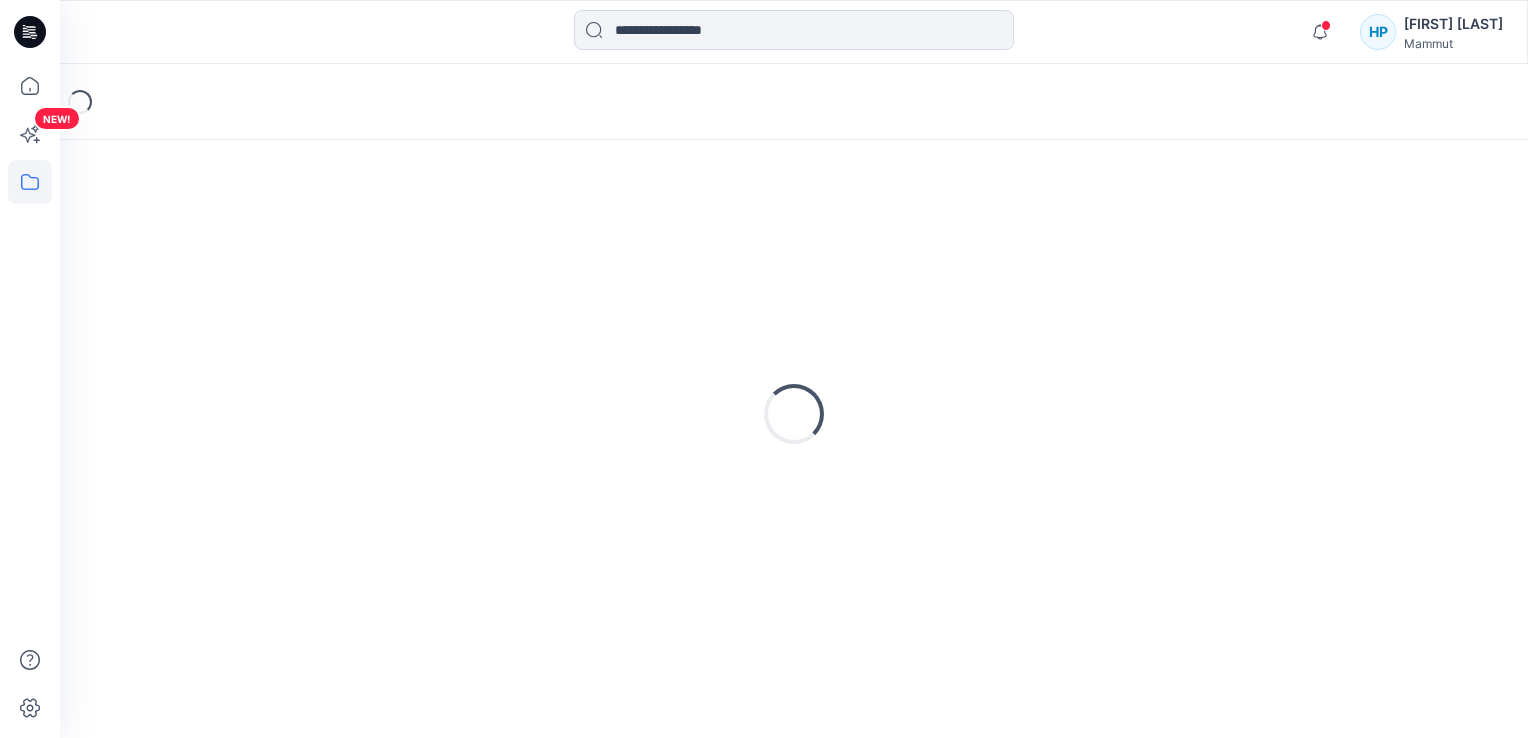 click on "Loading..." at bounding box center (794, 414) 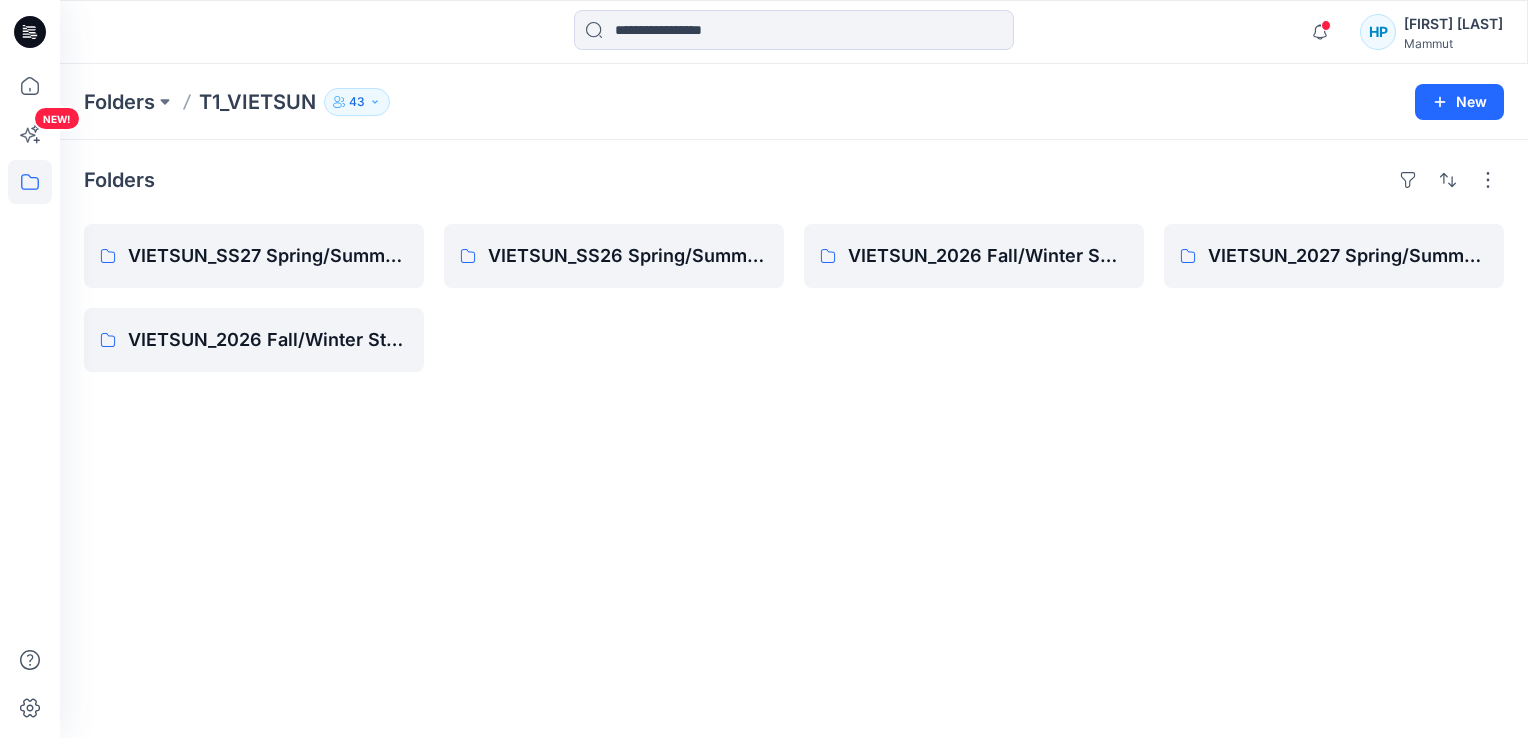 drag, startPoint x: 344, startPoint y: 474, endPoint x: 335, endPoint y: 435, distance: 40.024994 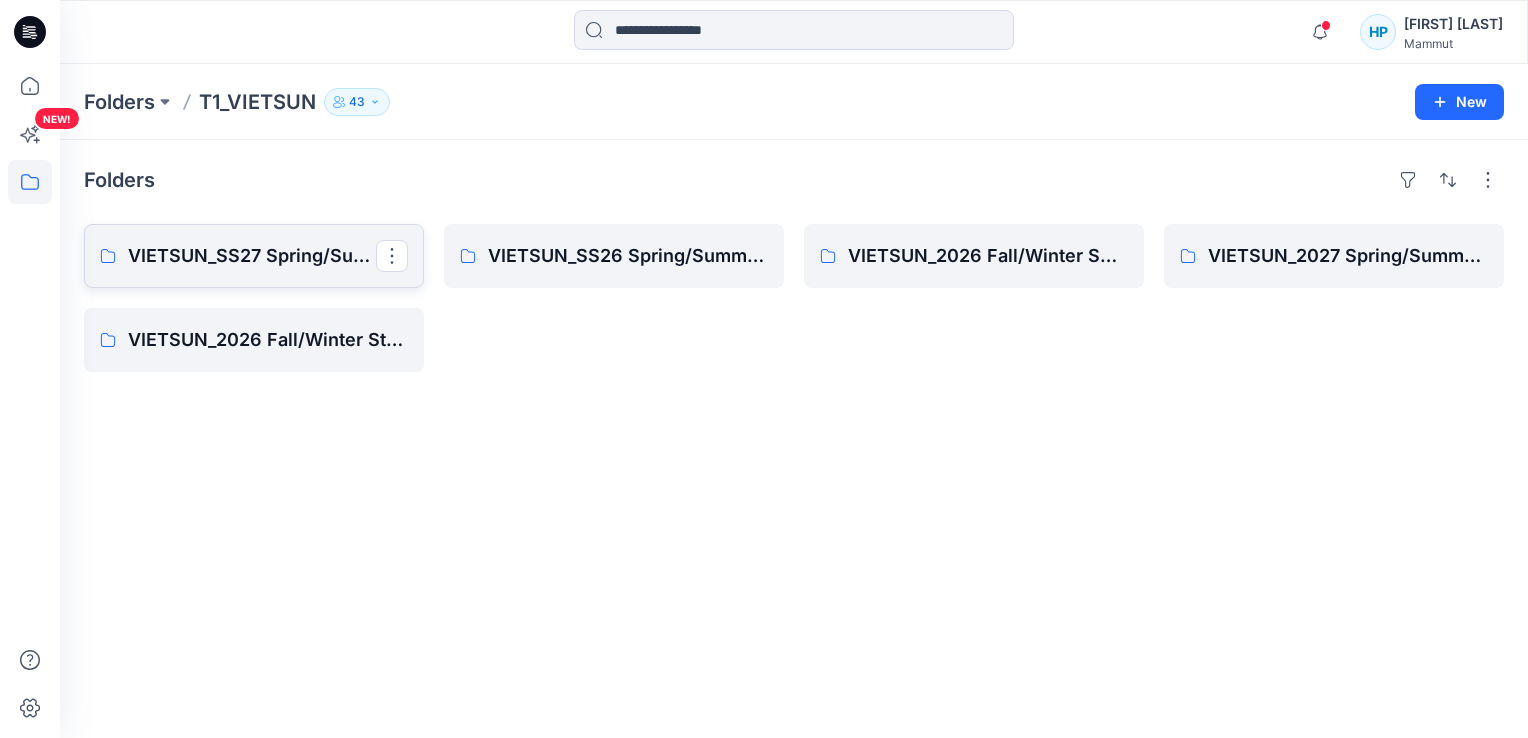 click on "VIETSUN_SS27 Spring/Summer CHINA" at bounding box center (252, 256) 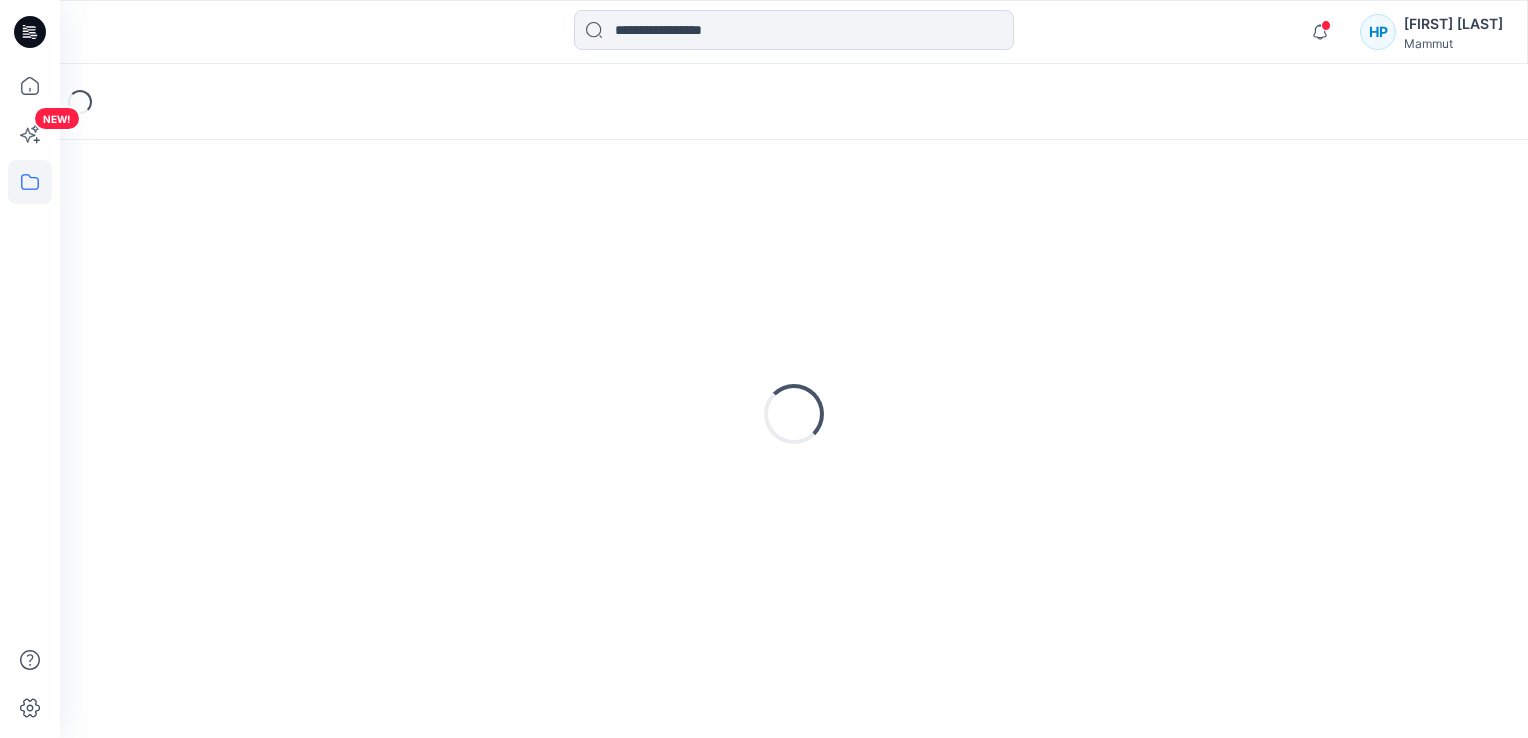 click on "Loading..." at bounding box center (794, 414) 